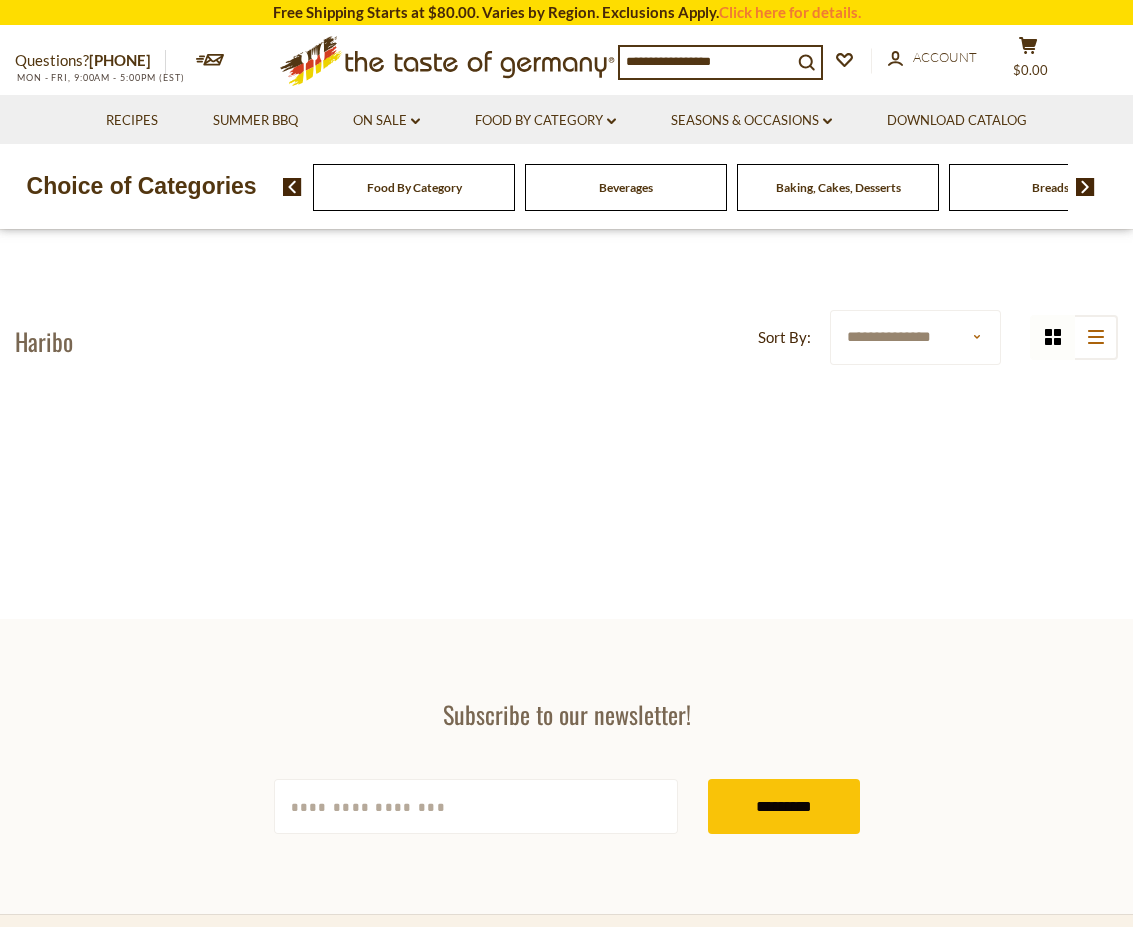 scroll, scrollTop: 0, scrollLeft: 0, axis: both 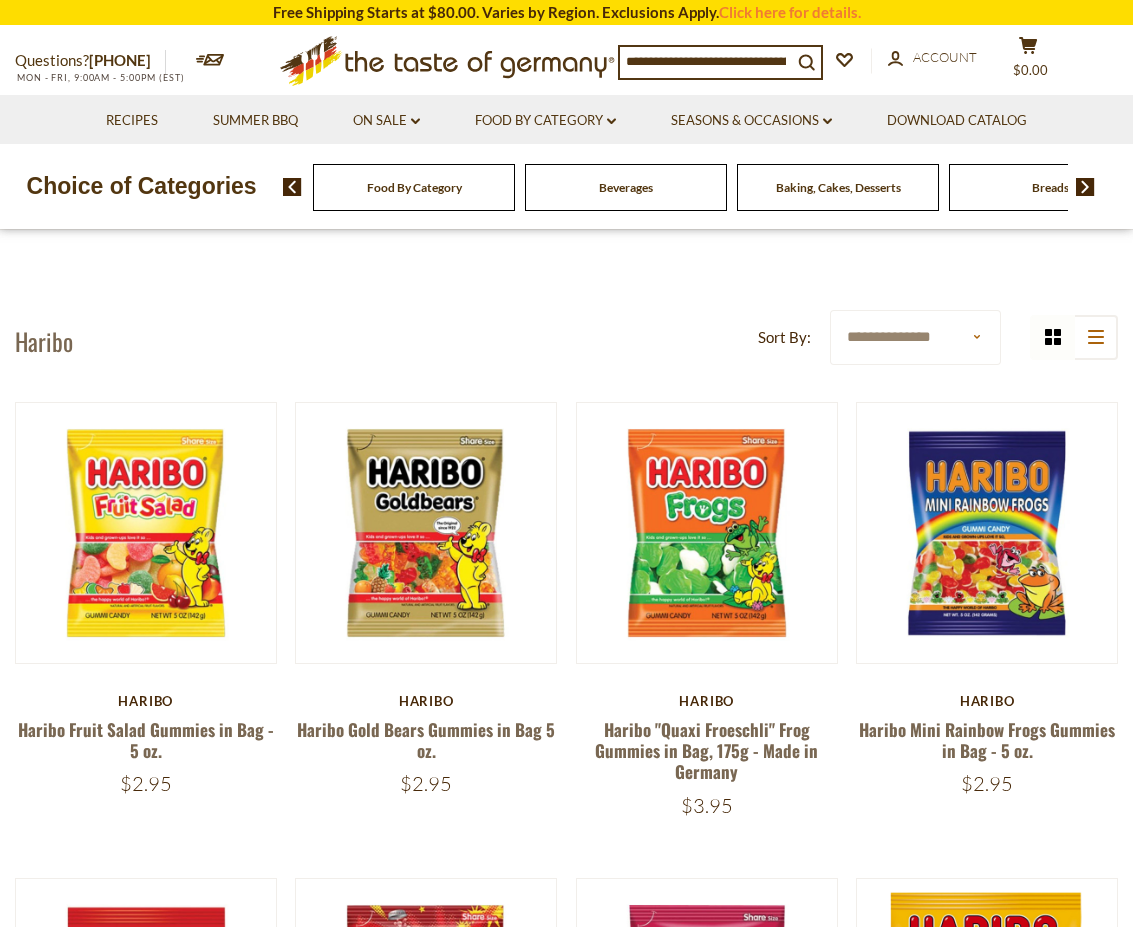 click at bounding box center [1085, 187] 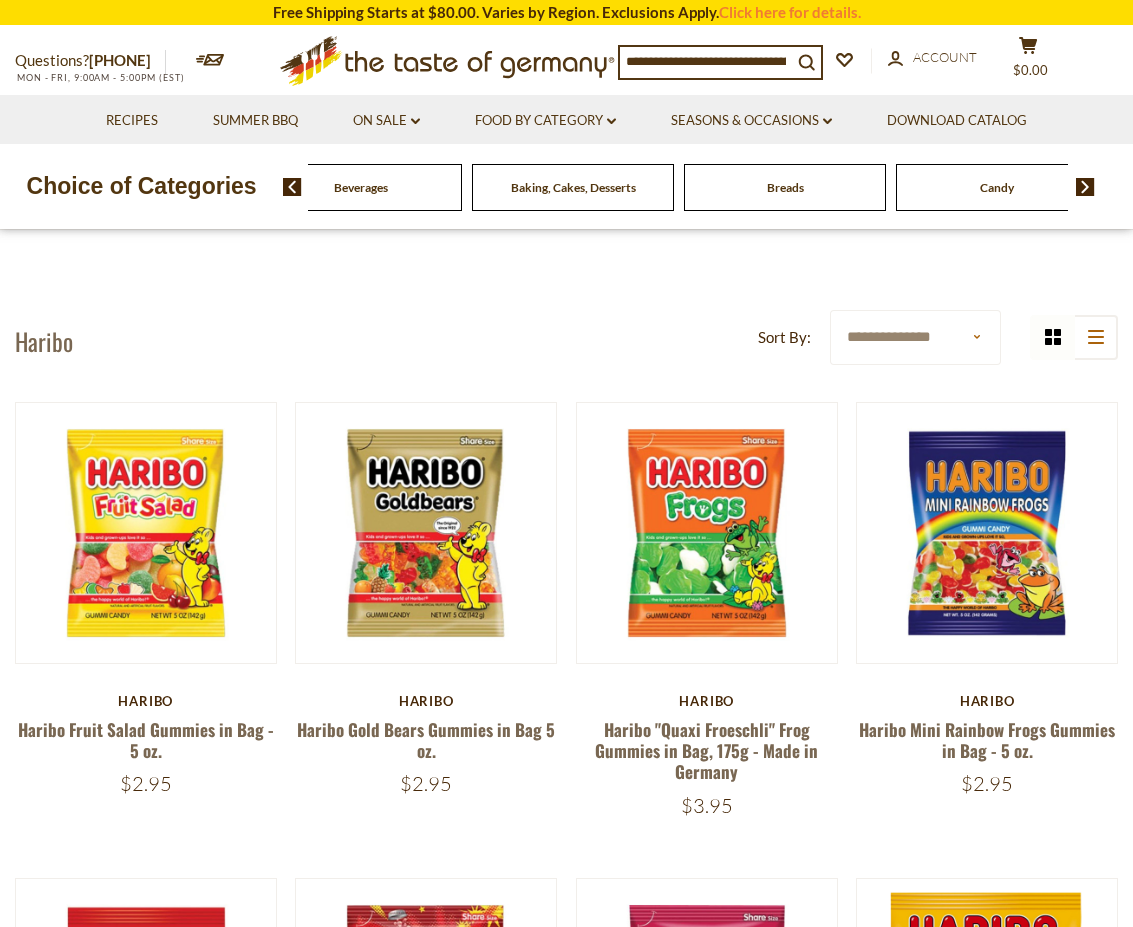 click at bounding box center (1085, 187) 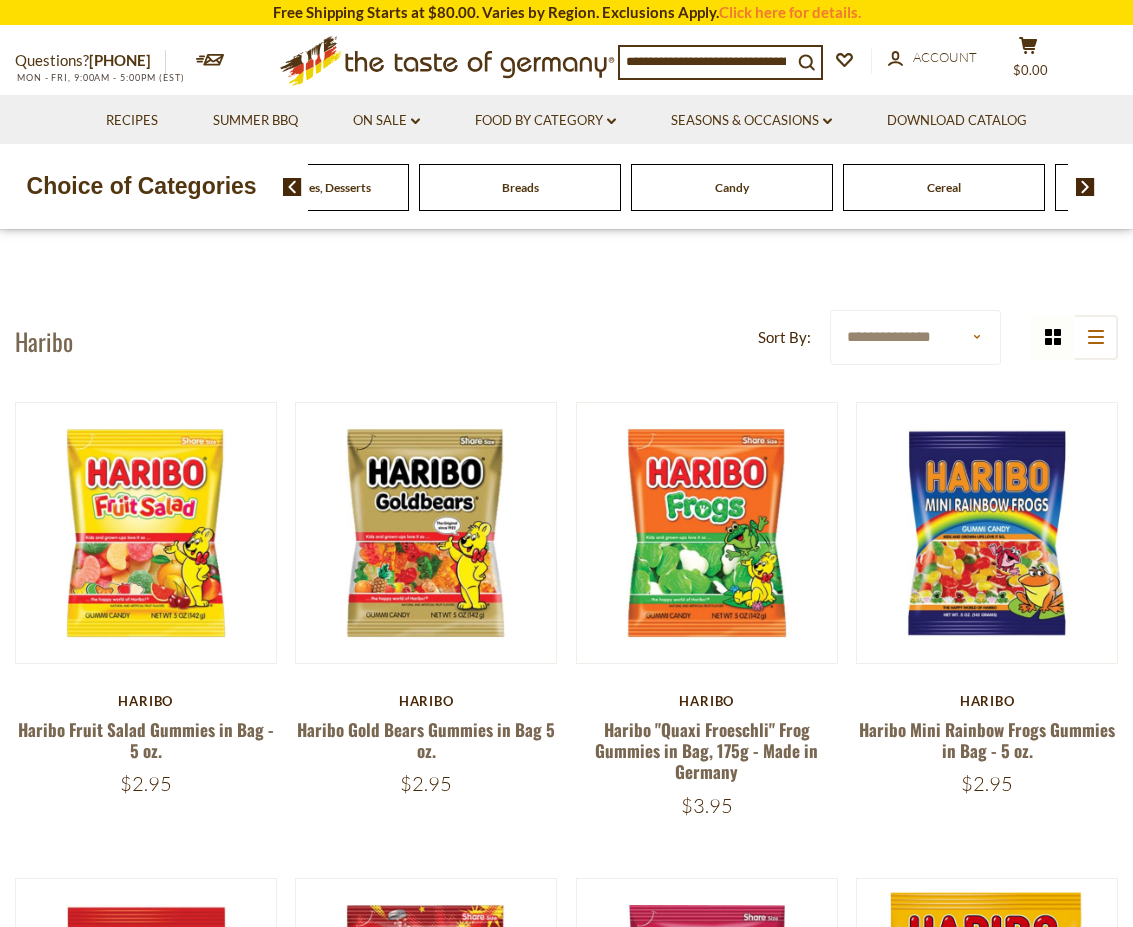 click on "Candy" at bounding box center [-116, 187] 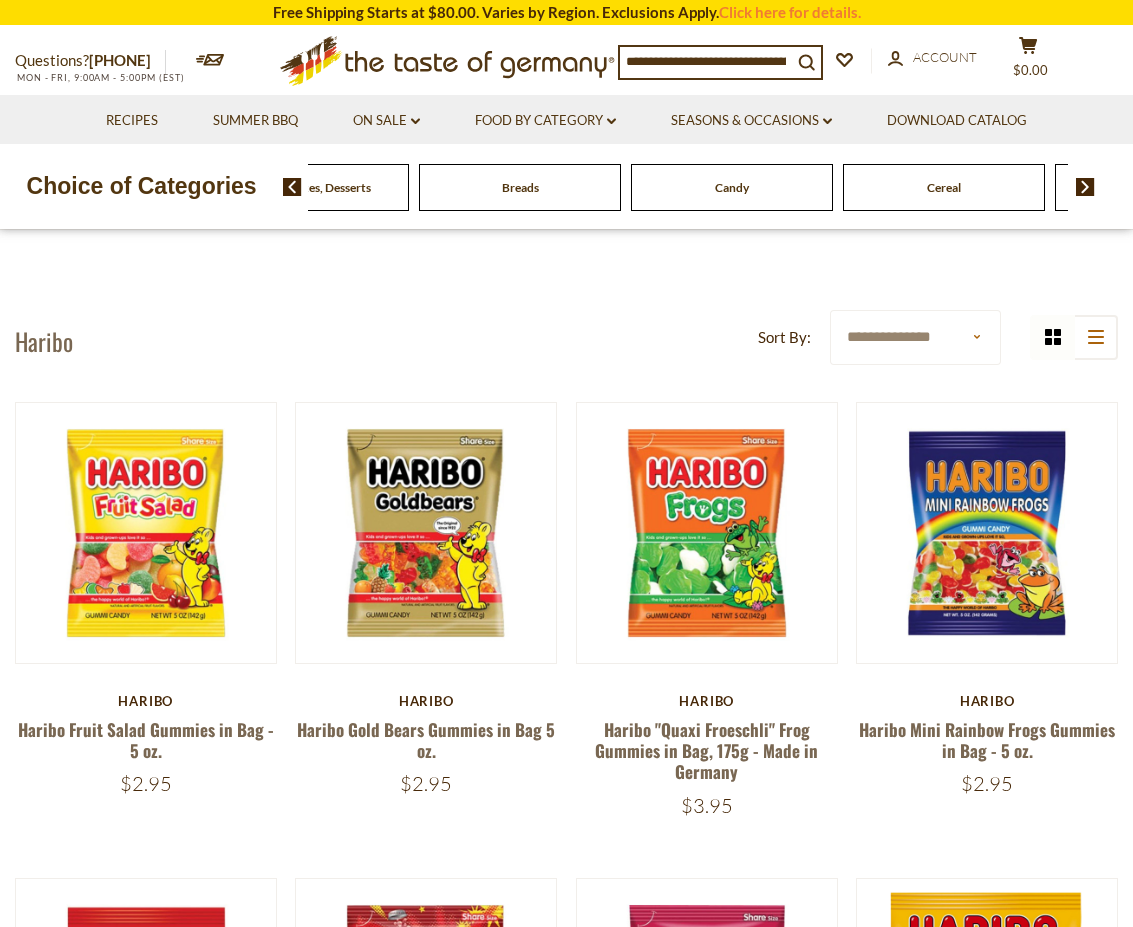 click on "Candy" at bounding box center (732, 187) 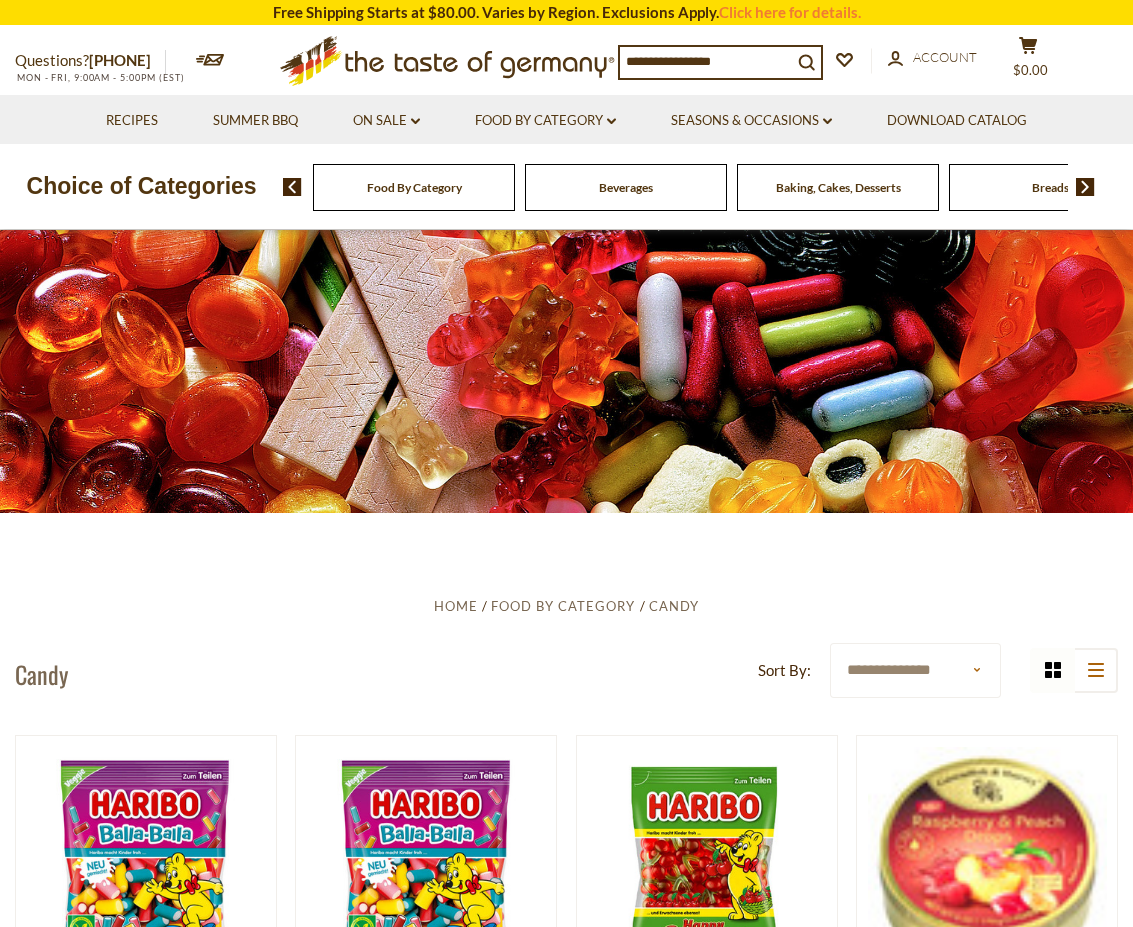 scroll, scrollTop: 0, scrollLeft: 0, axis: both 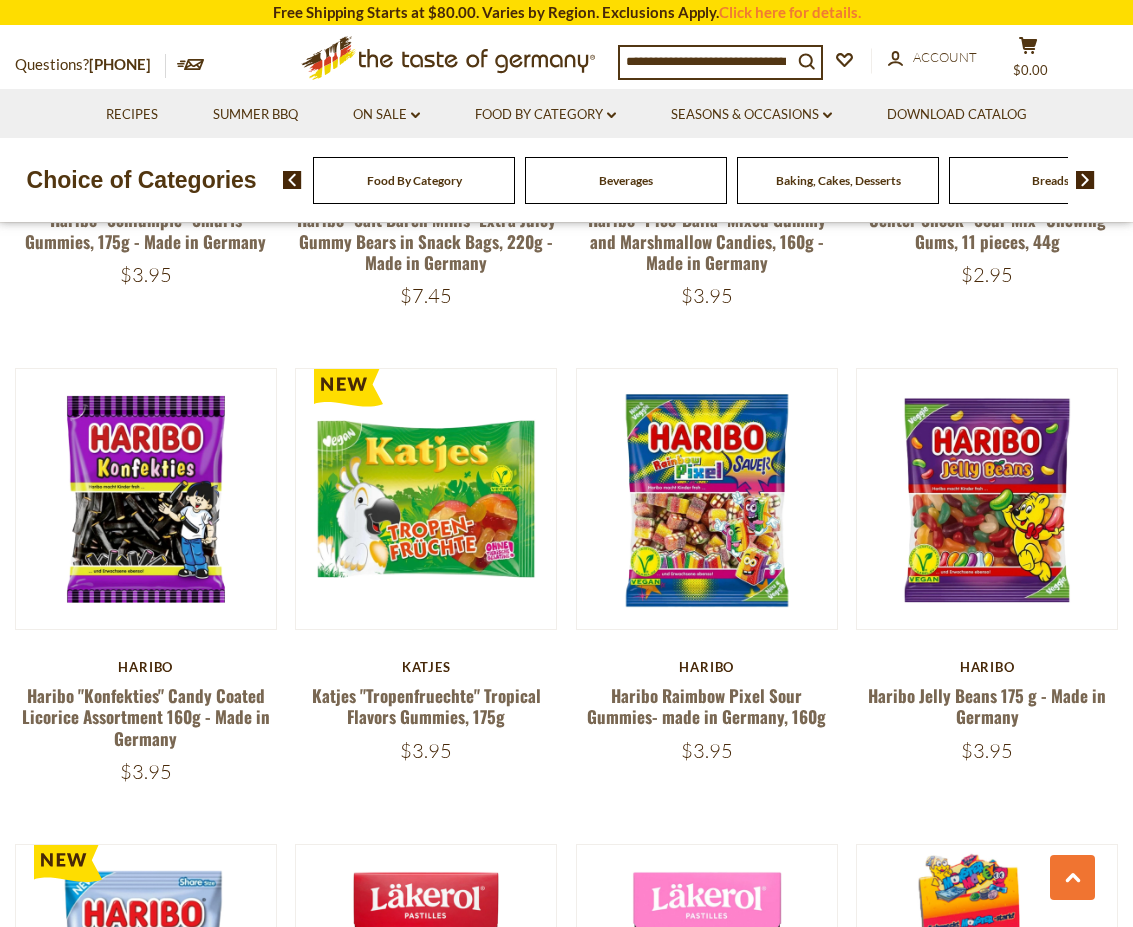 click at bounding box center [706, 61] 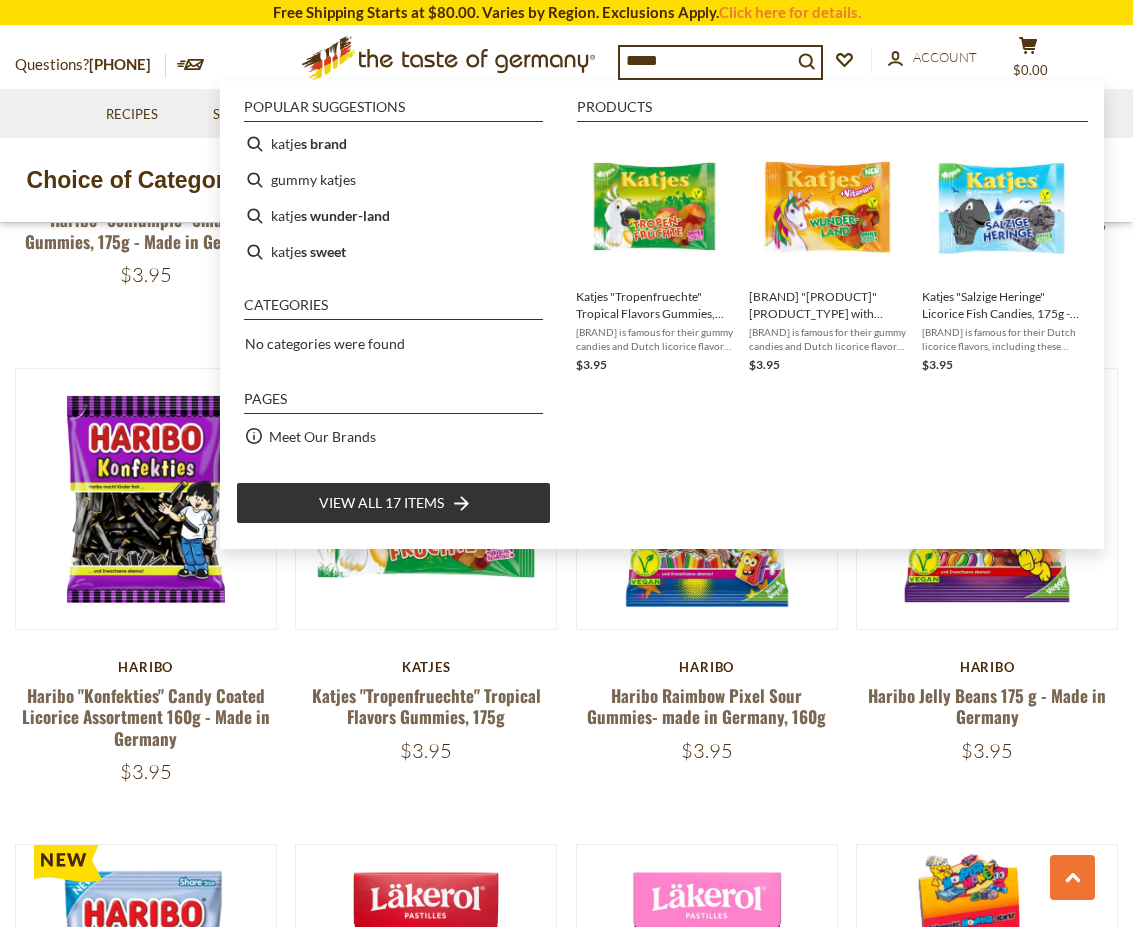 type on "******" 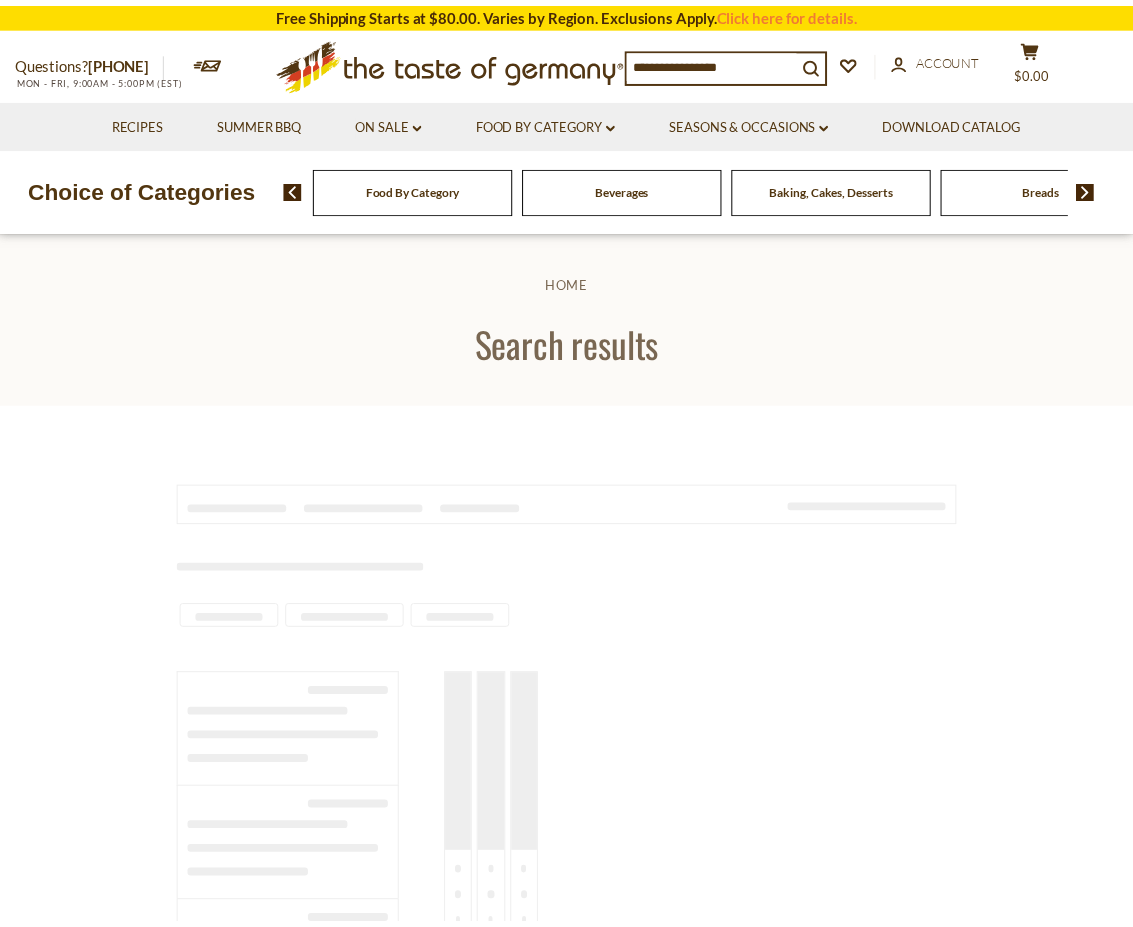 scroll, scrollTop: 0, scrollLeft: 0, axis: both 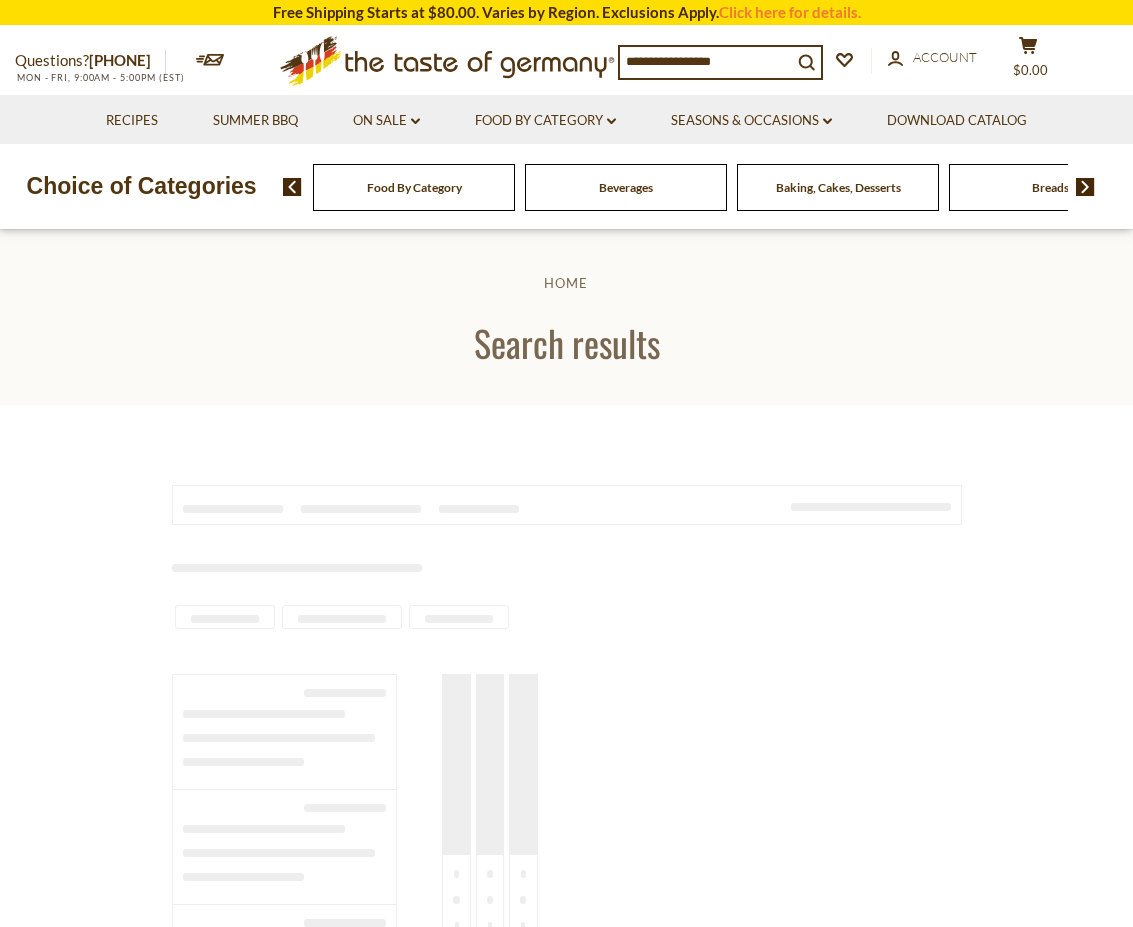 type on "******" 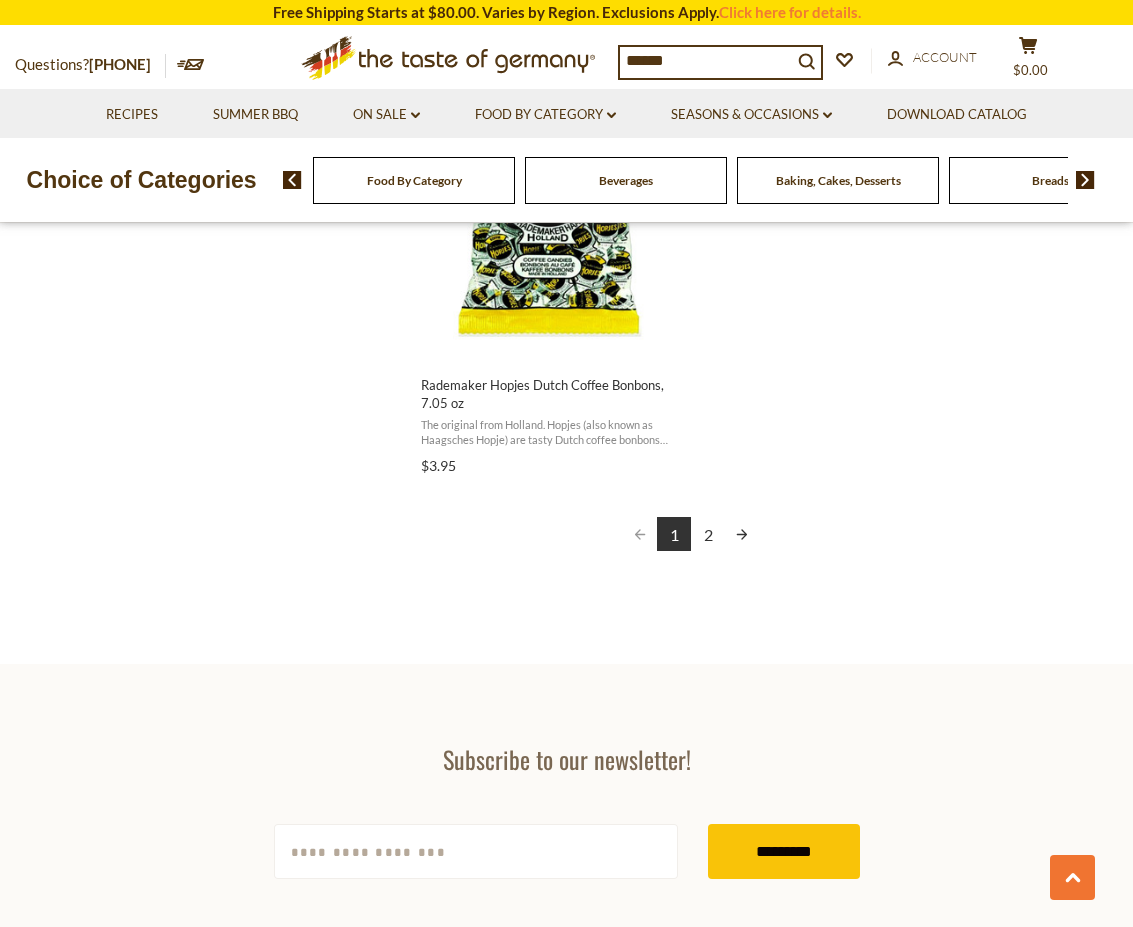 scroll, scrollTop: 3600, scrollLeft: 0, axis: vertical 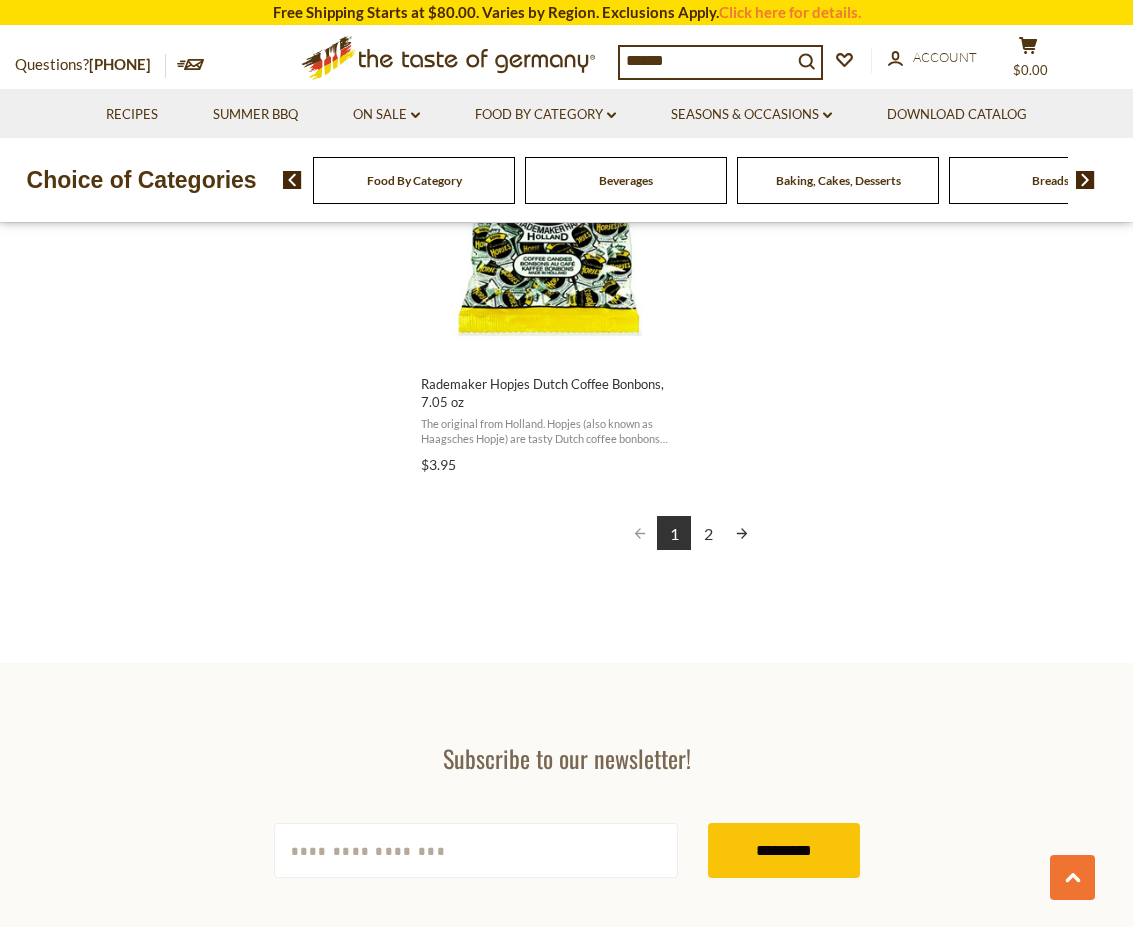 click at bounding box center (742, 533) 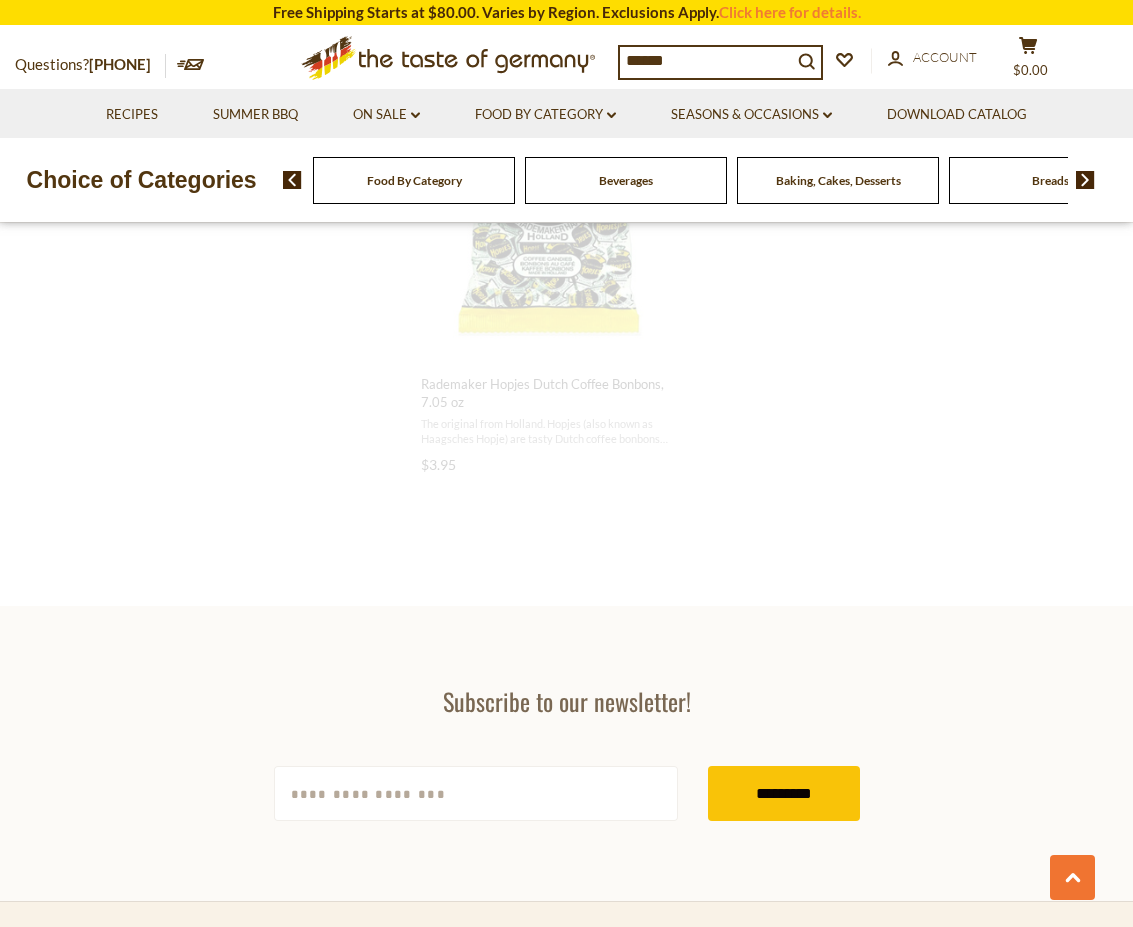scroll, scrollTop: 1715, scrollLeft: 0, axis: vertical 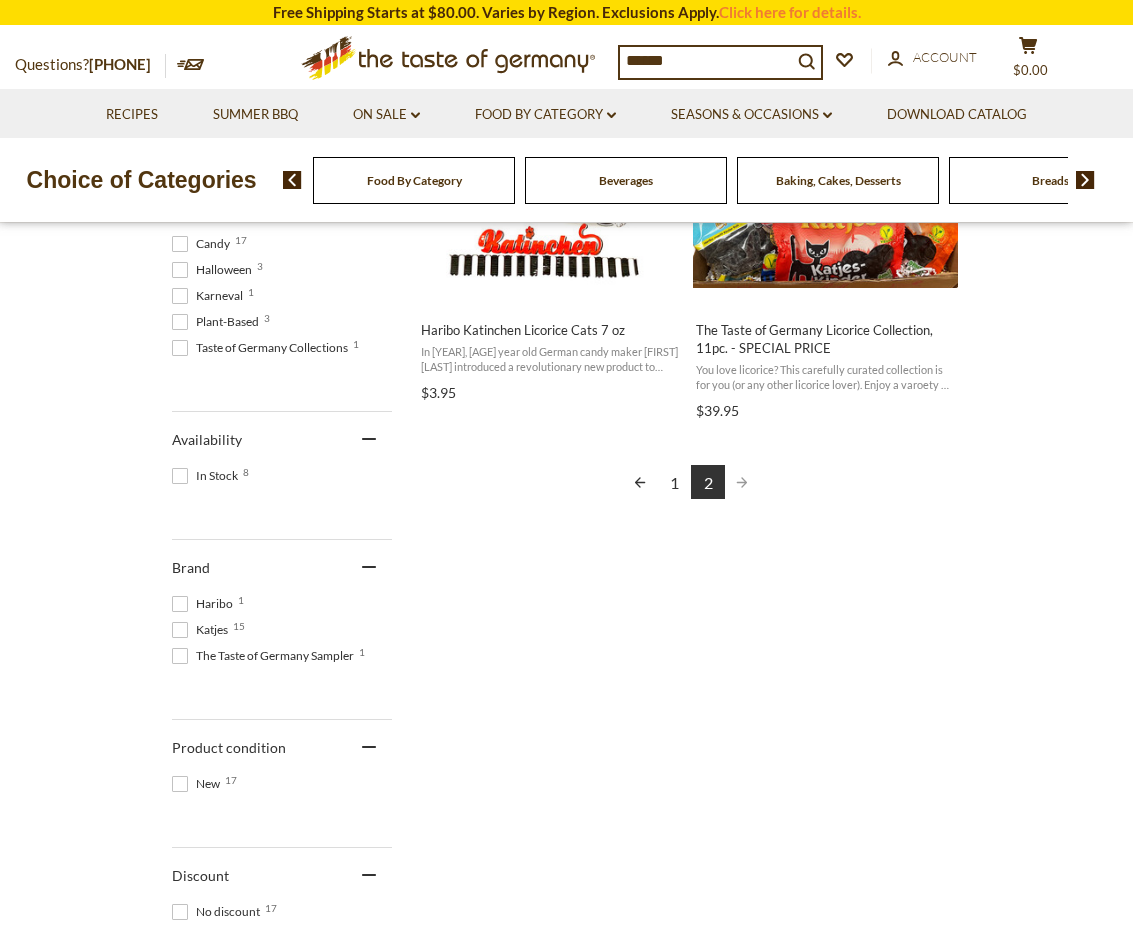 click at bounding box center [640, 482] 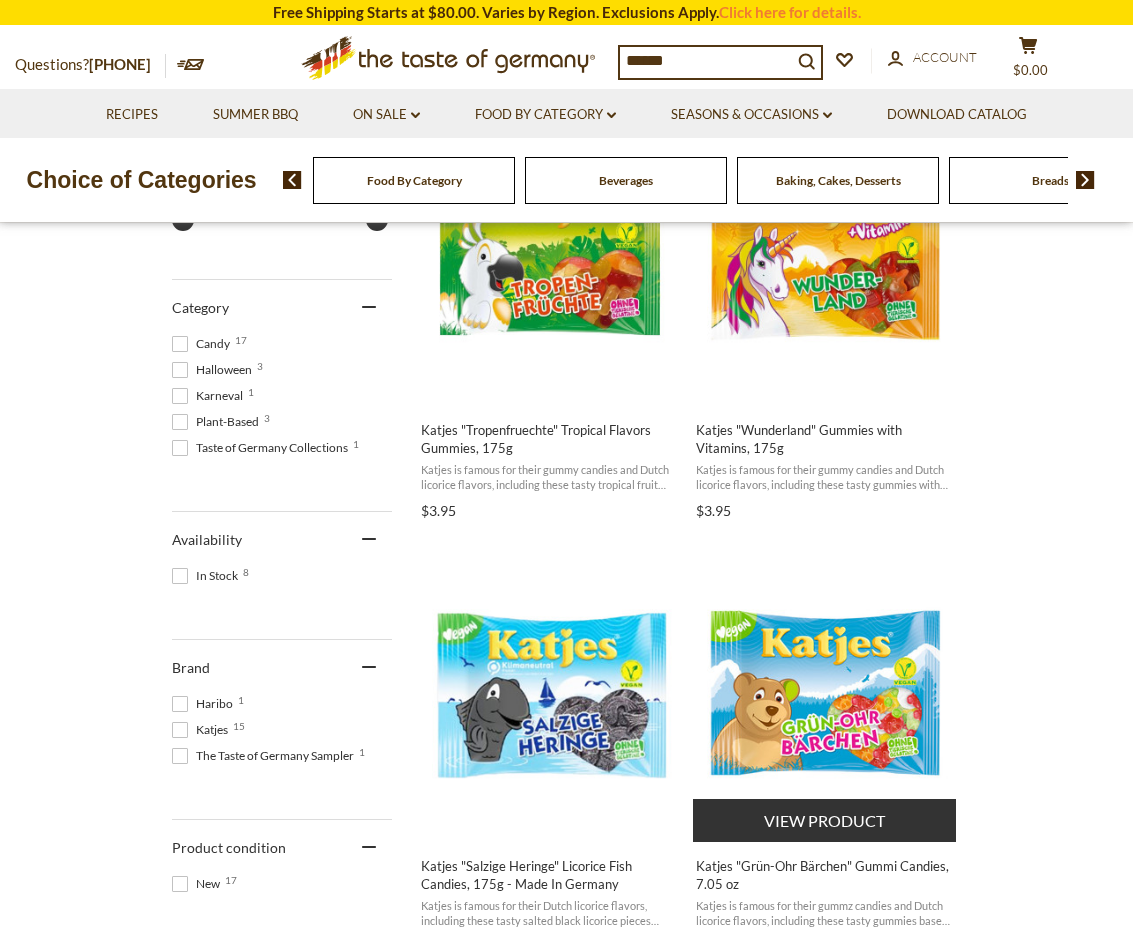 scroll, scrollTop: 700, scrollLeft: 0, axis: vertical 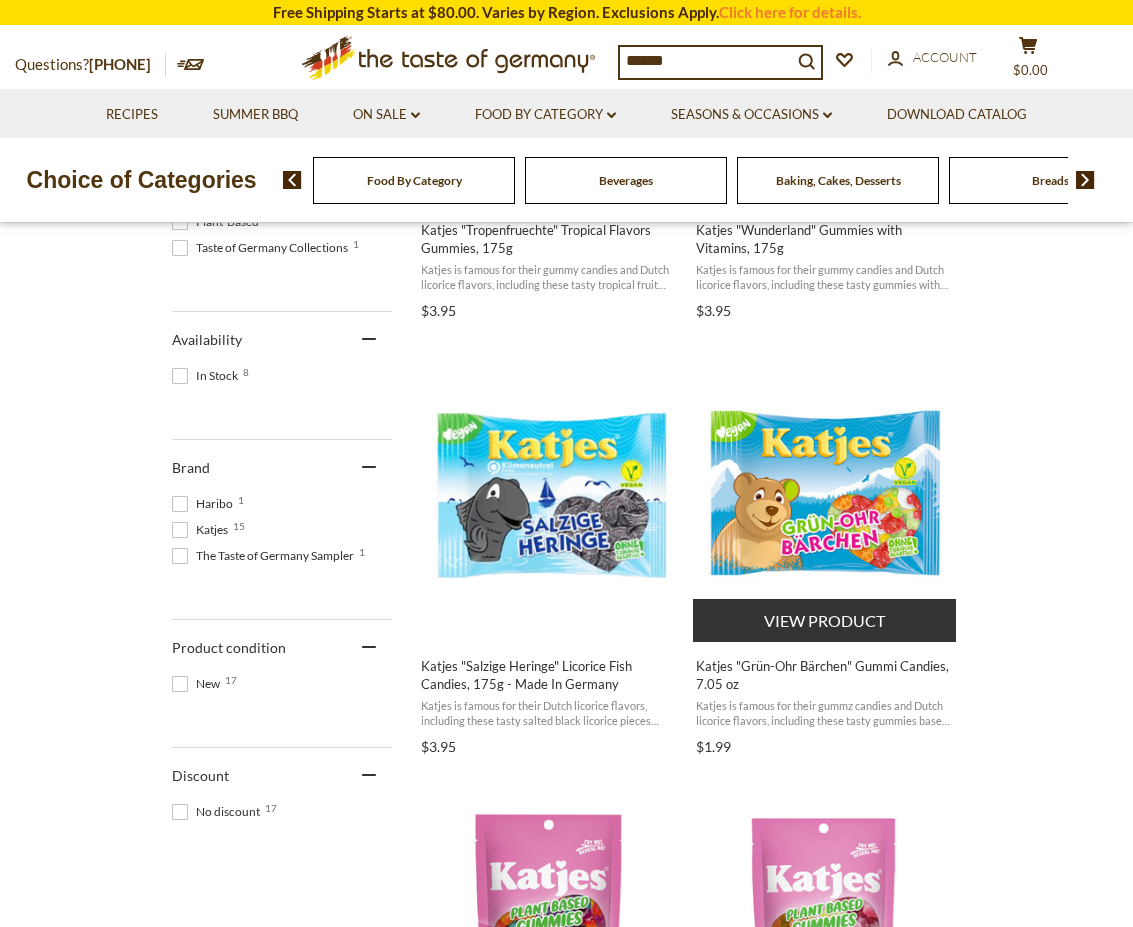 click at bounding box center [825, 492] 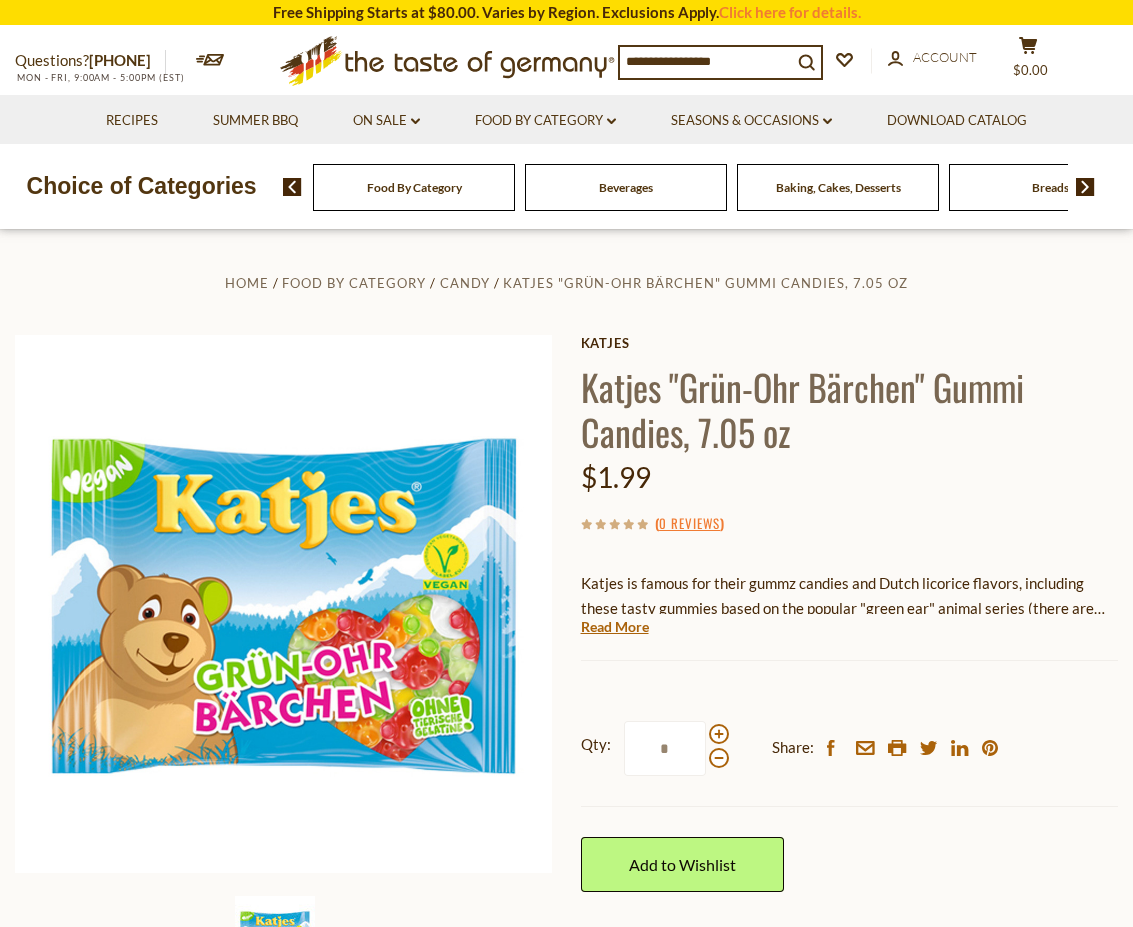 scroll, scrollTop: 0, scrollLeft: 0, axis: both 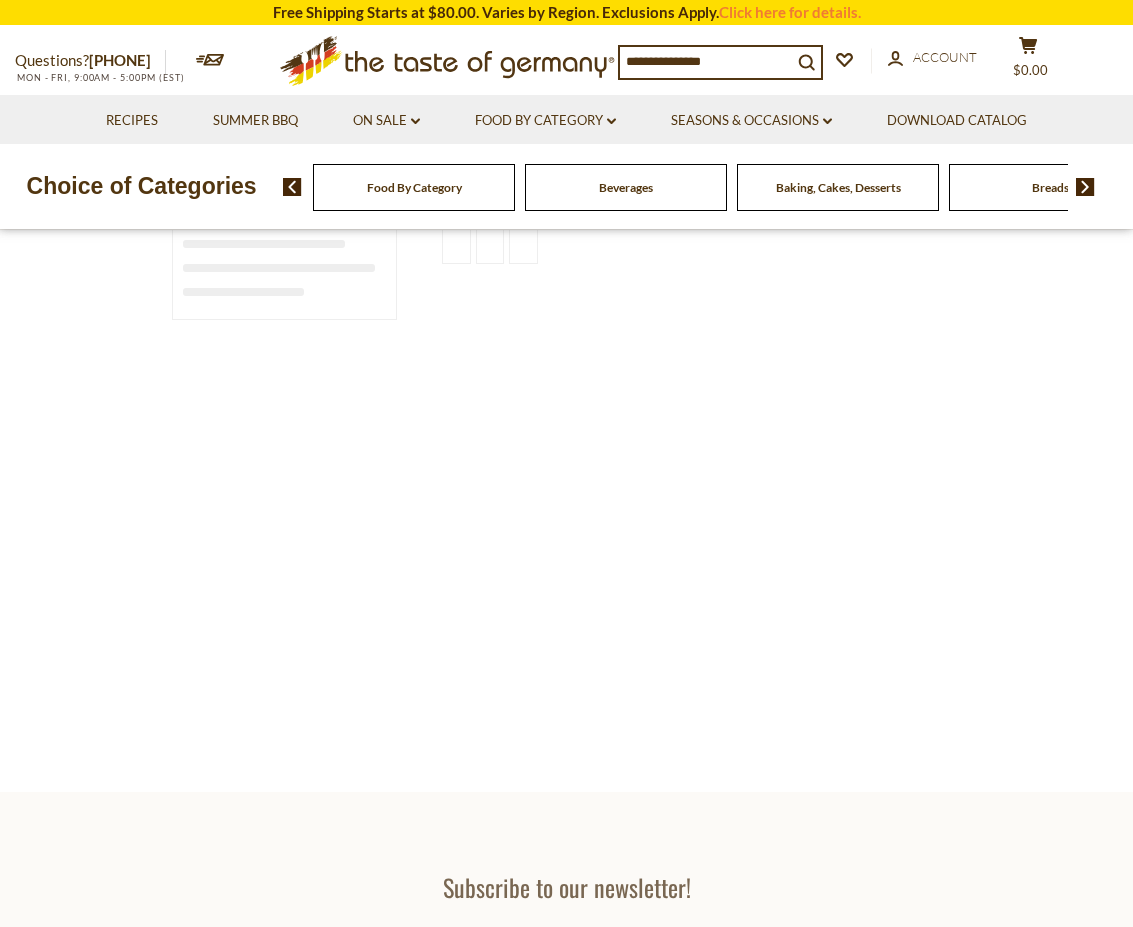 type on "******" 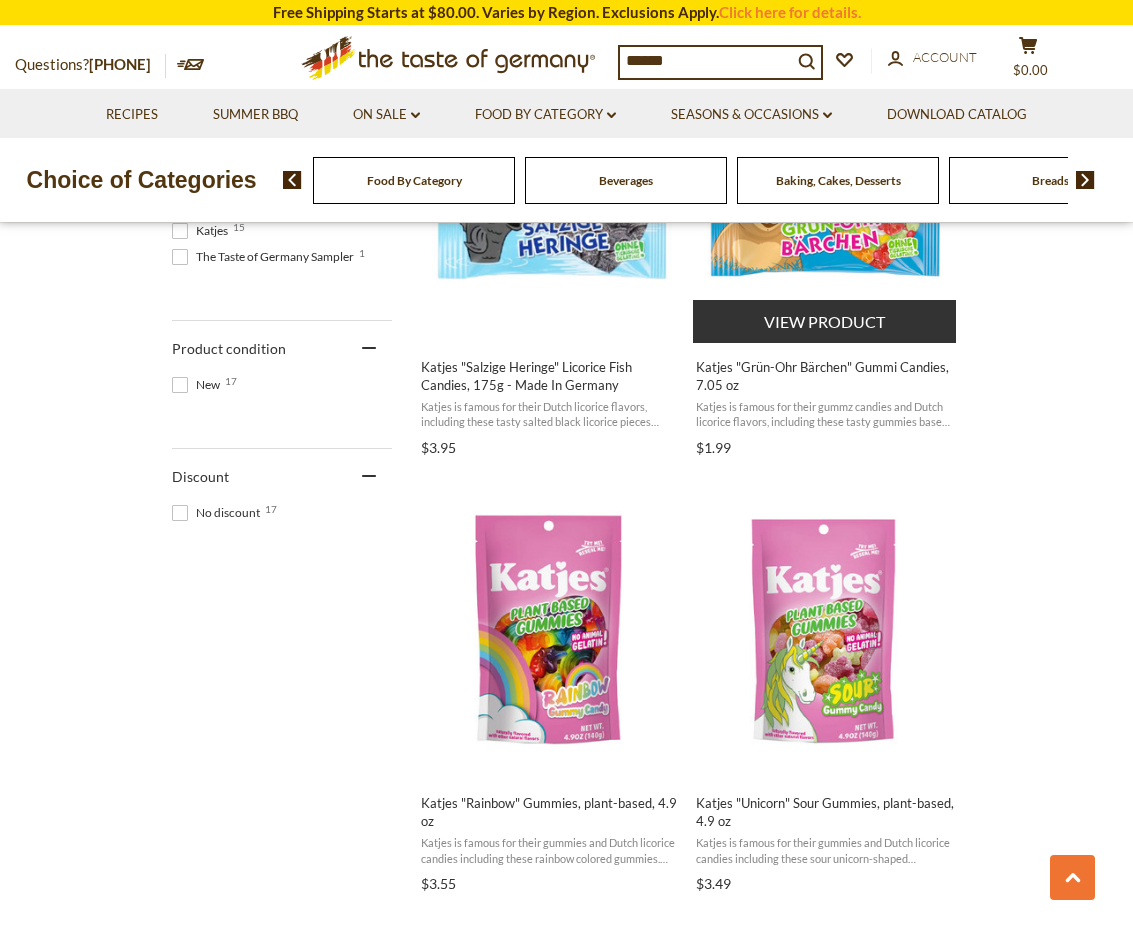 scroll, scrollTop: 1000, scrollLeft: 0, axis: vertical 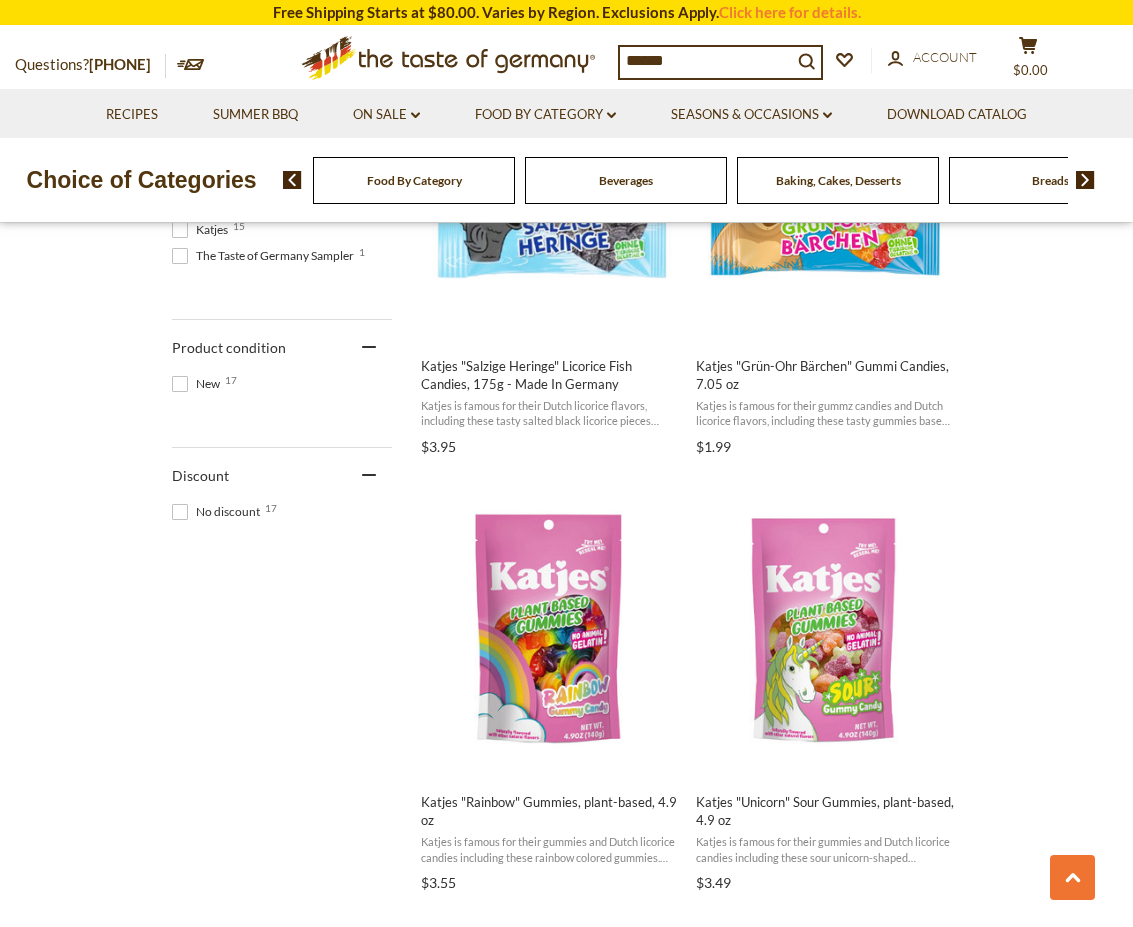 click at bounding box center (1085, 180) 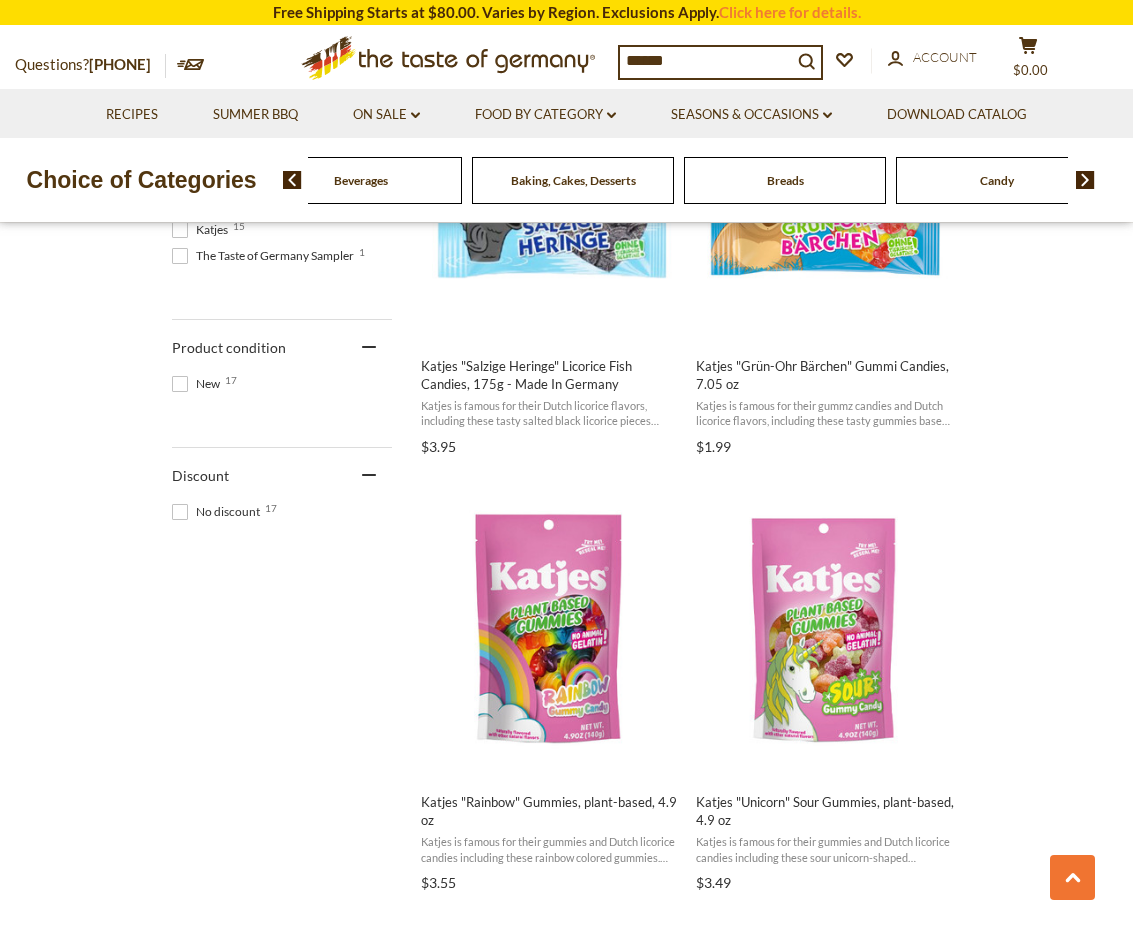 click on "Candy" at bounding box center (997, 180) 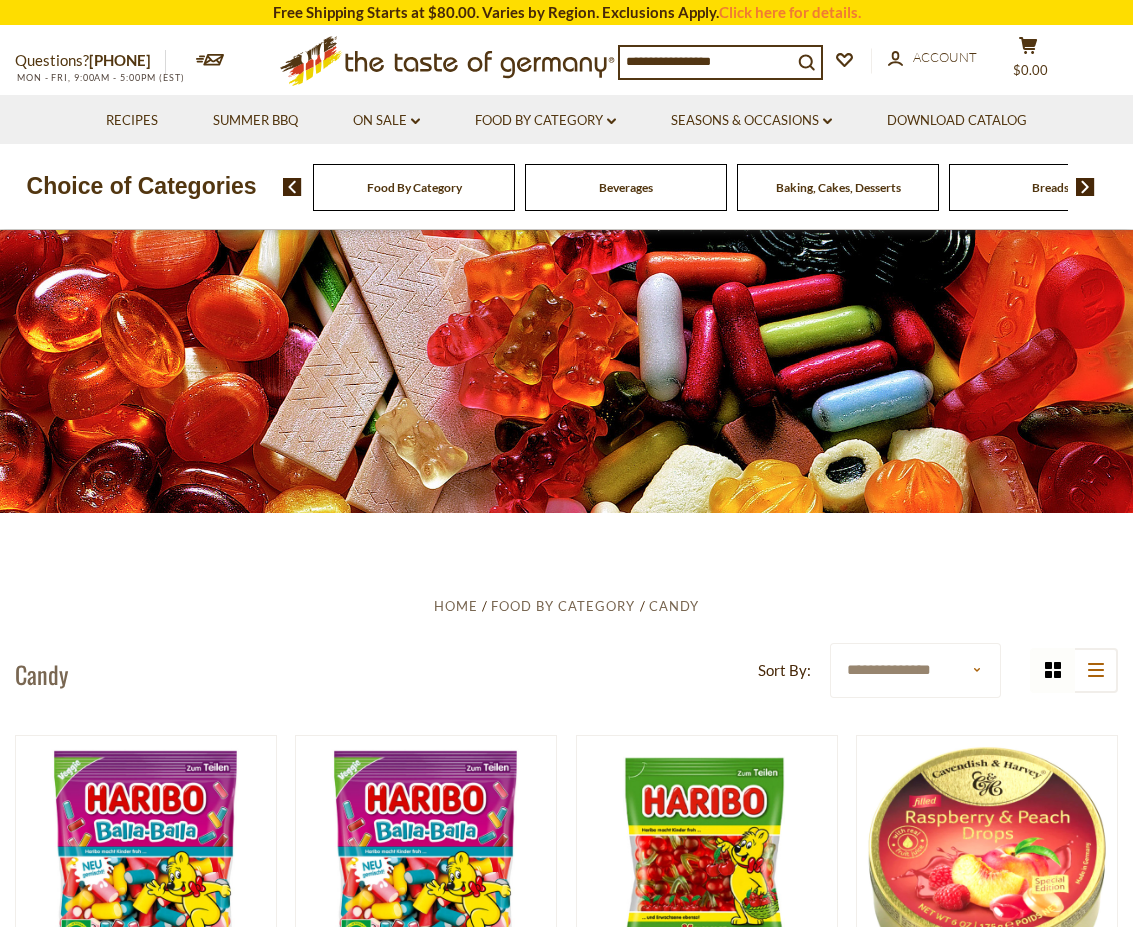 scroll, scrollTop: 0, scrollLeft: 0, axis: both 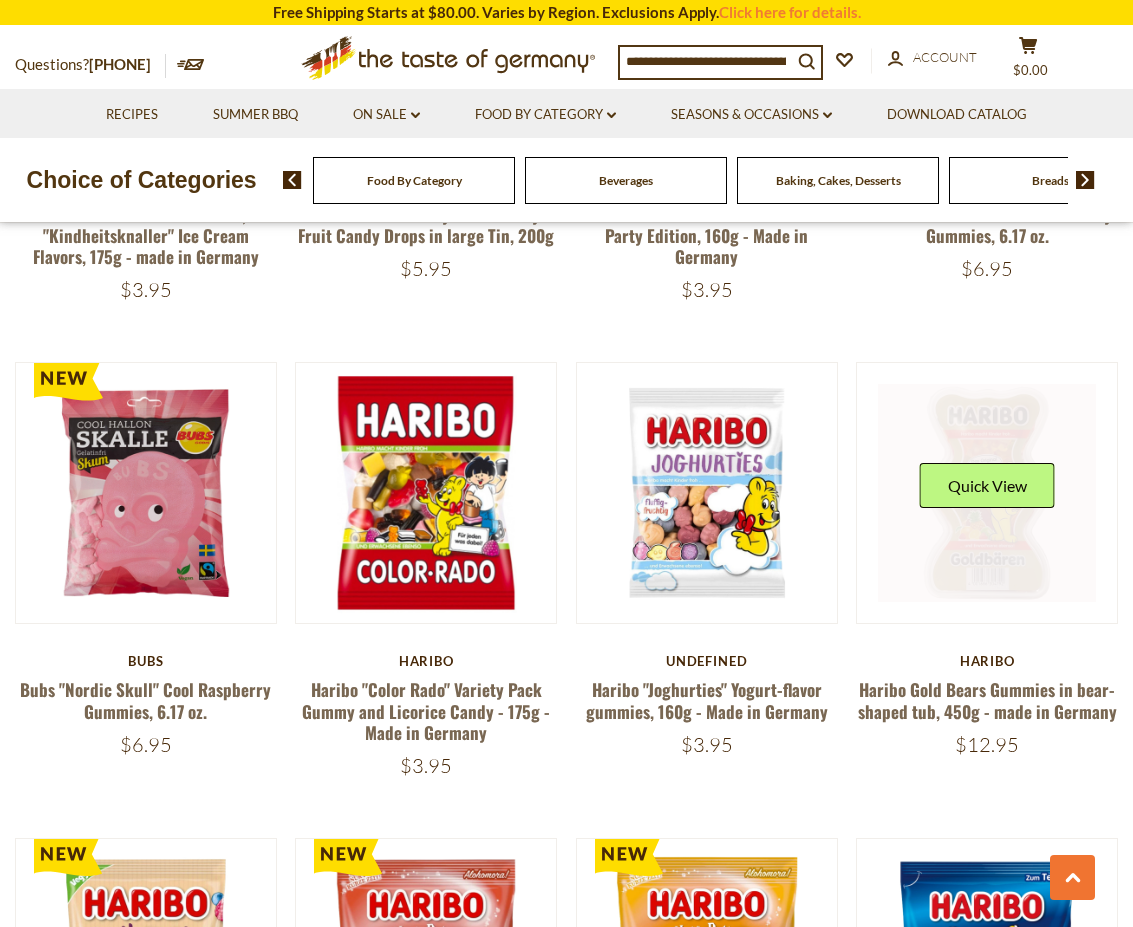 click at bounding box center [987, 493] 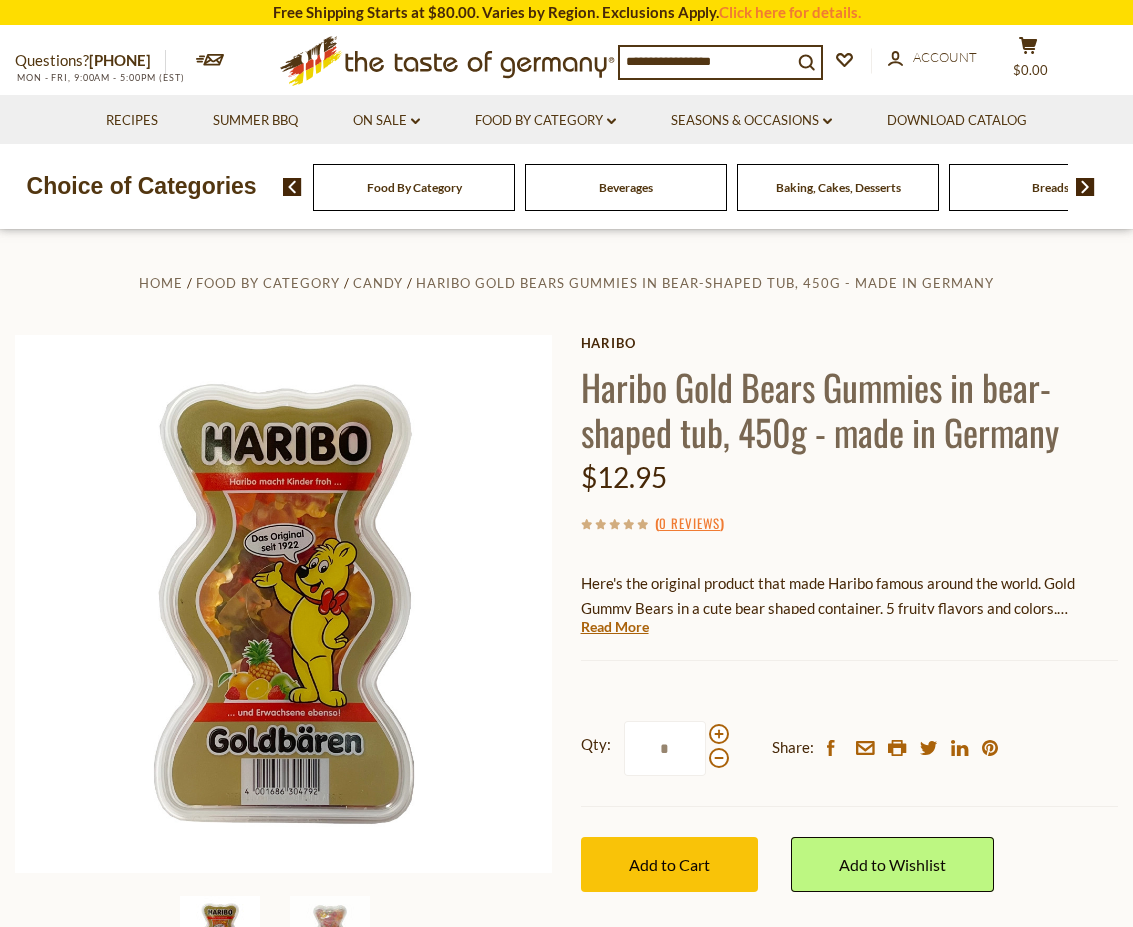 scroll, scrollTop: 0, scrollLeft: 0, axis: both 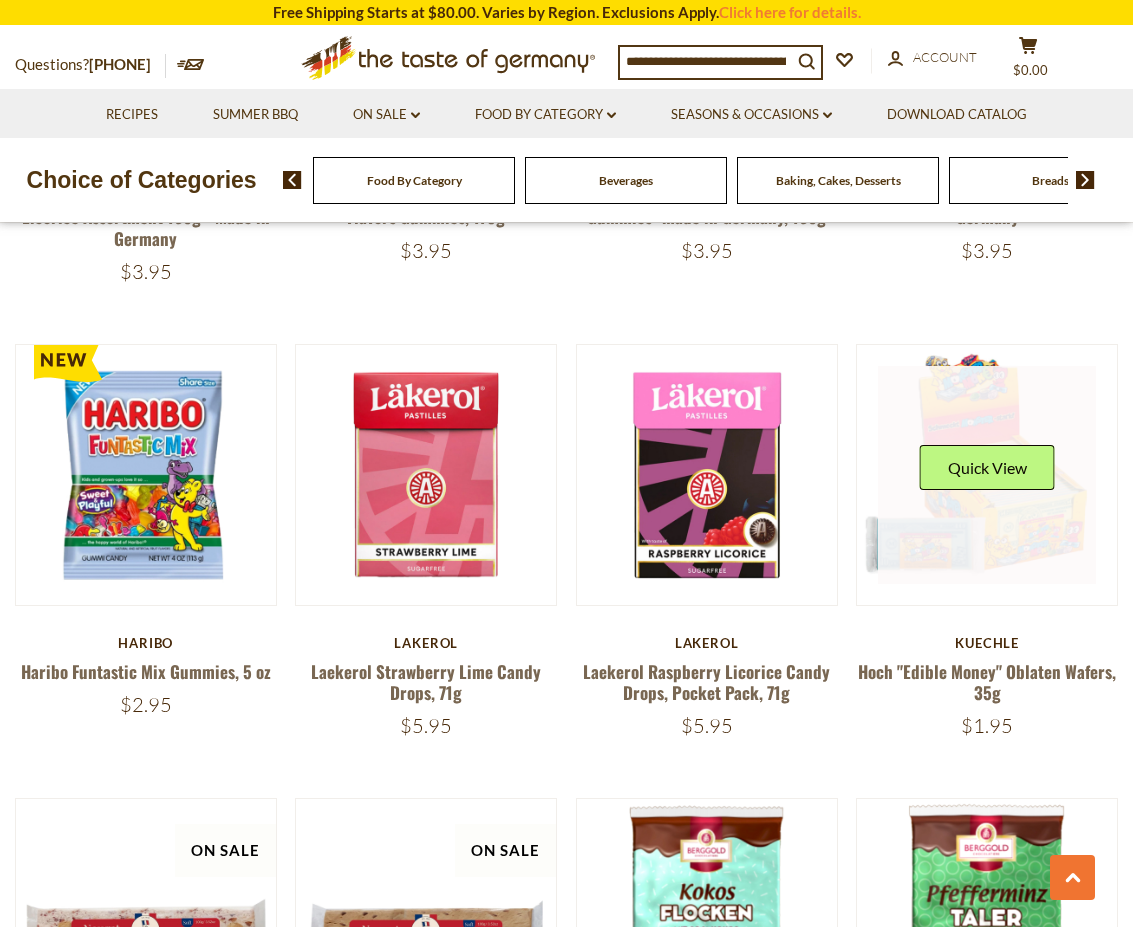 click at bounding box center [987, 475] 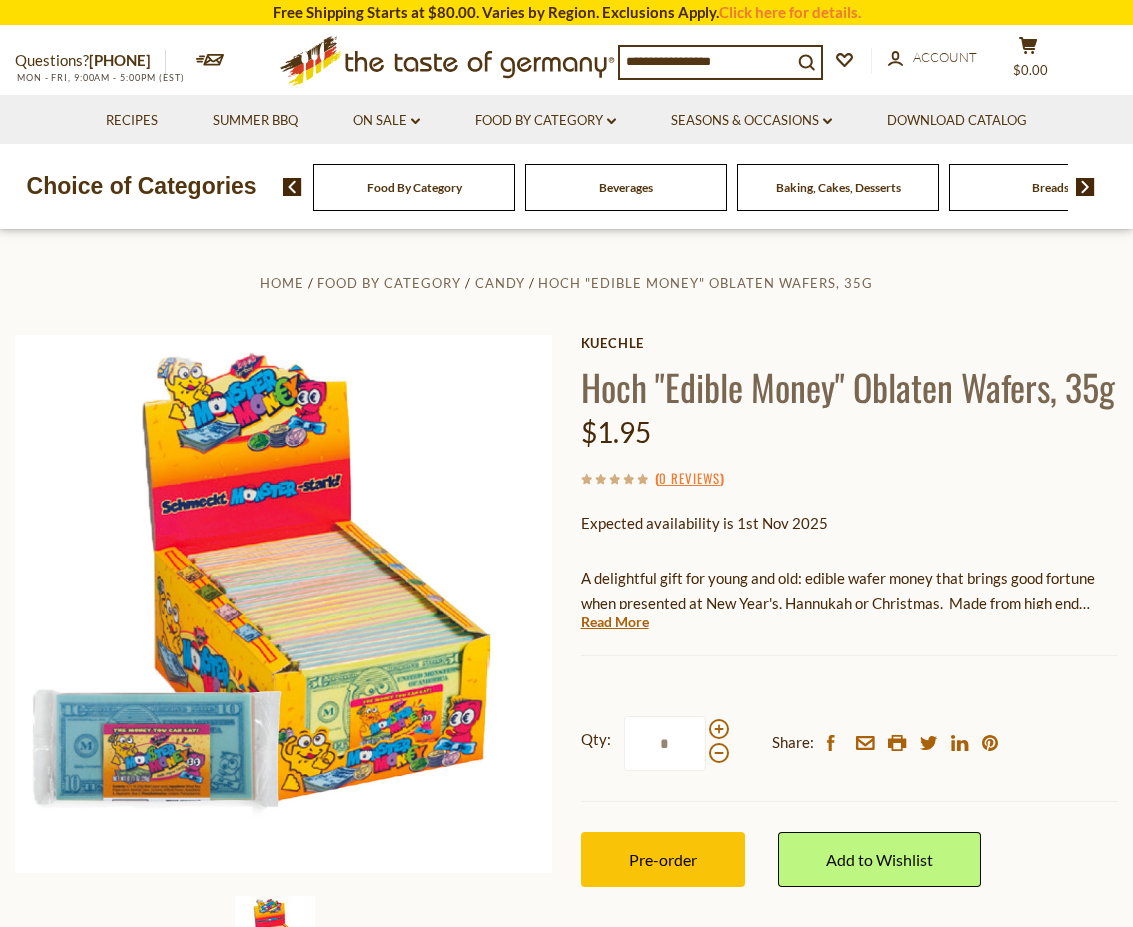 scroll, scrollTop: 0, scrollLeft: 0, axis: both 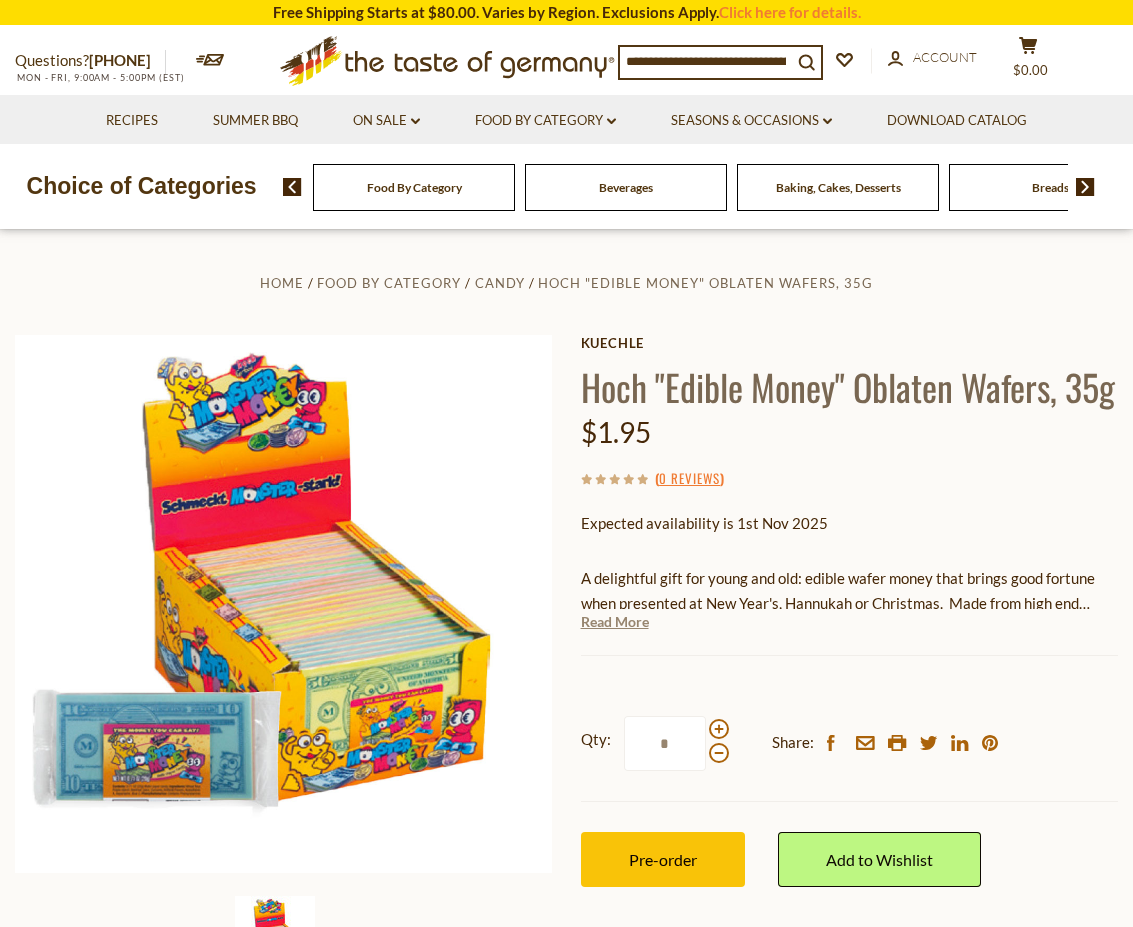 click on "Read More" at bounding box center [615, 622] 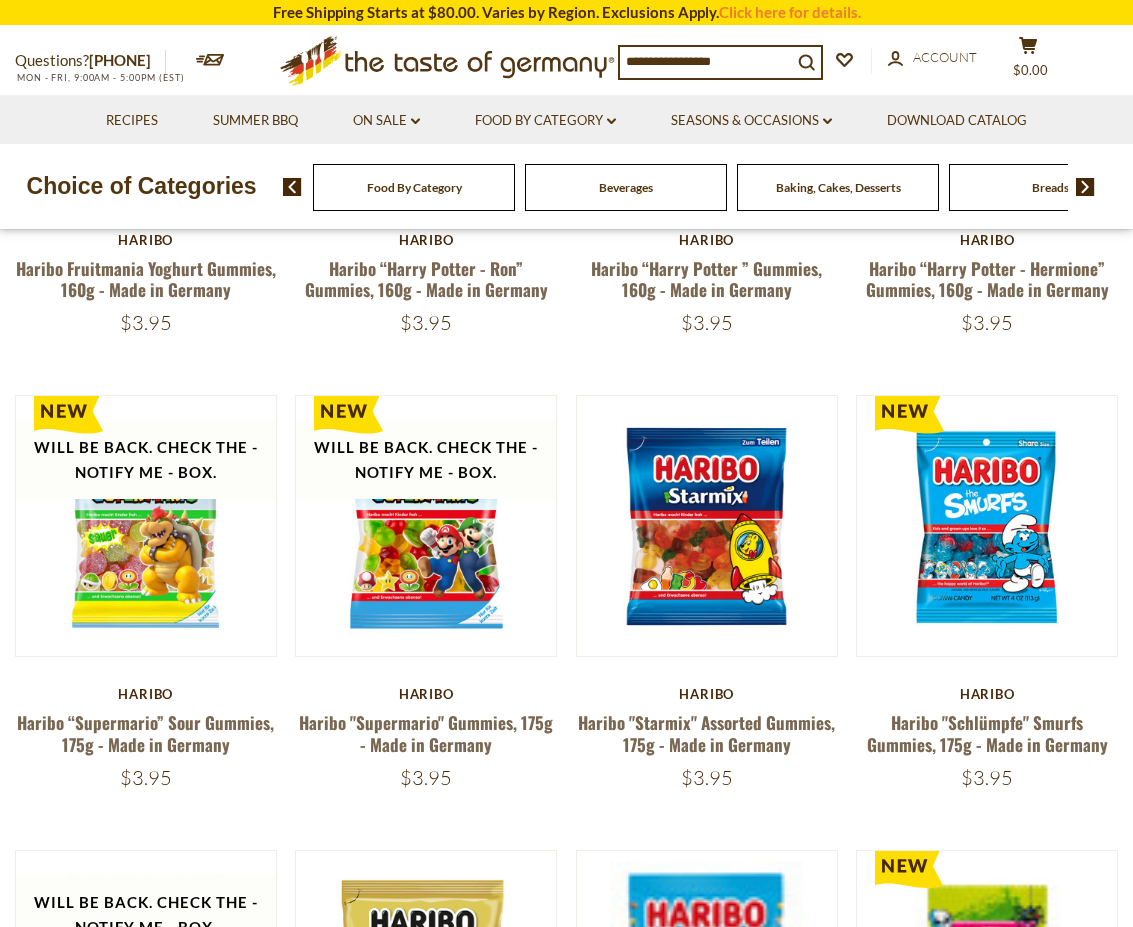 scroll, scrollTop: 0, scrollLeft: 0, axis: both 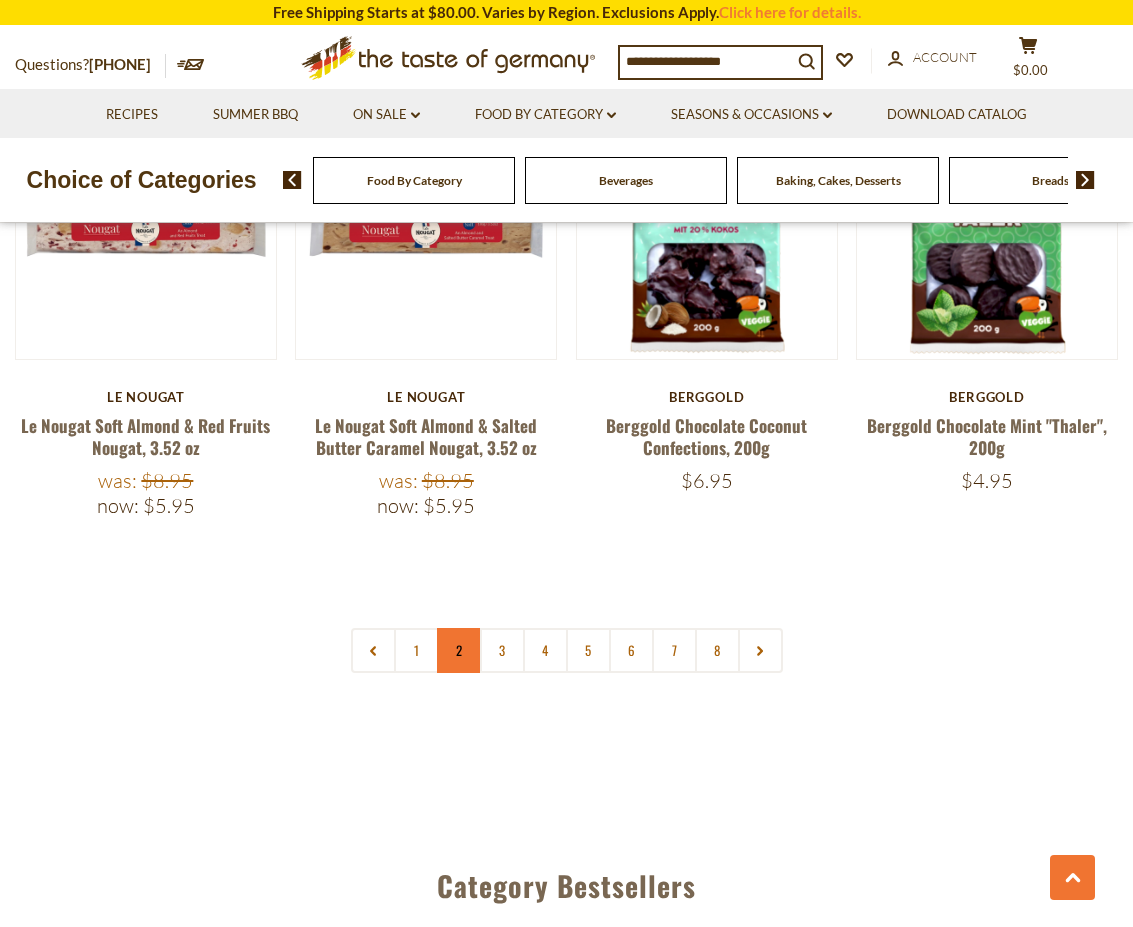 click on "2" at bounding box center [459, 650] 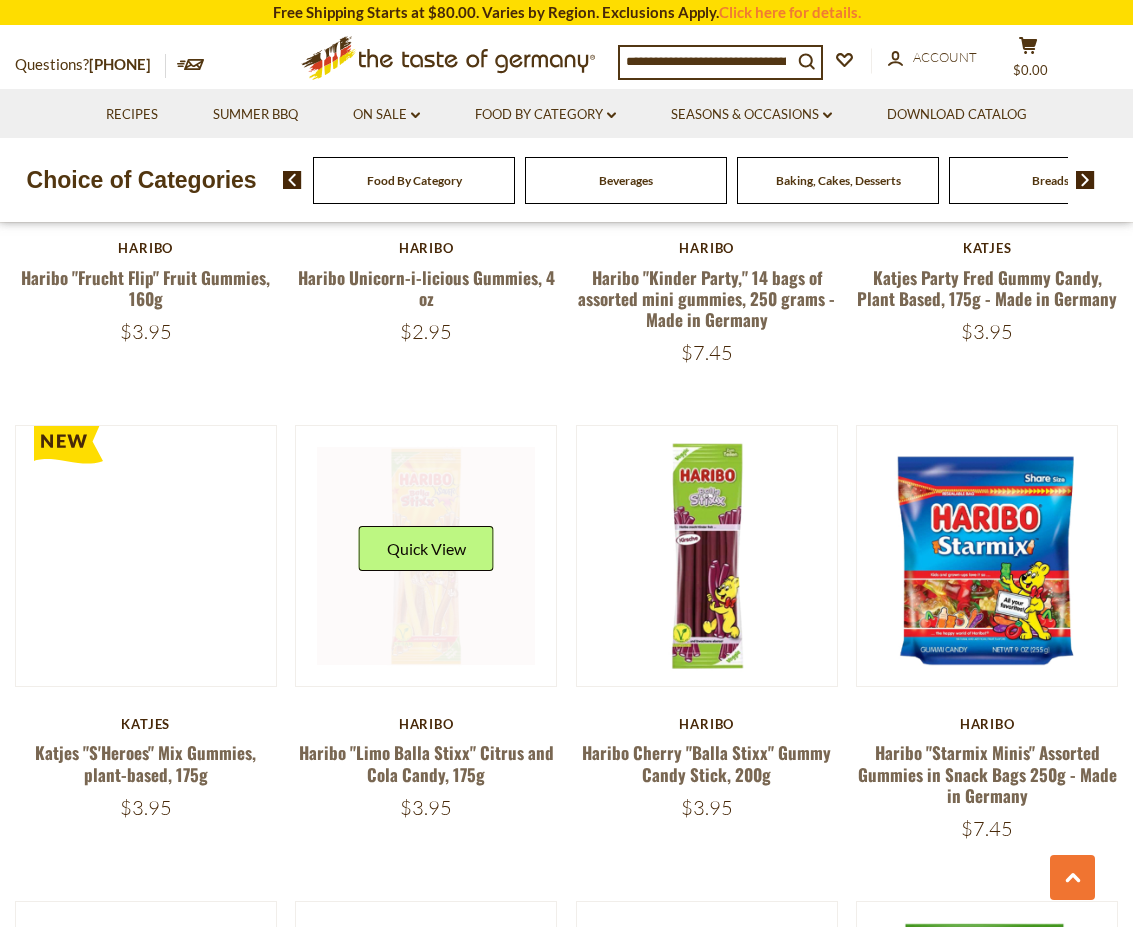scroll, scrollTop: 1243, scrollLeft: 0, axis: vertical 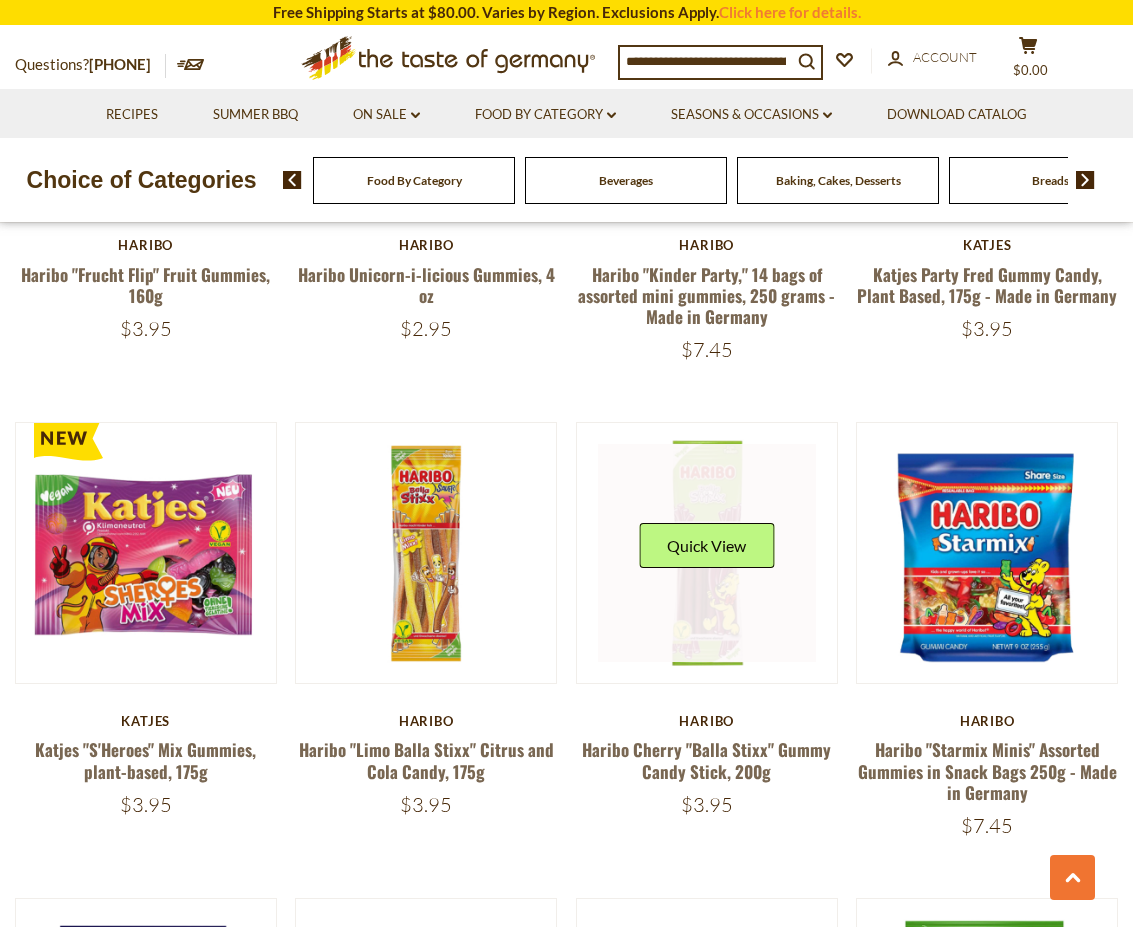click at bounding box center (707, 553) 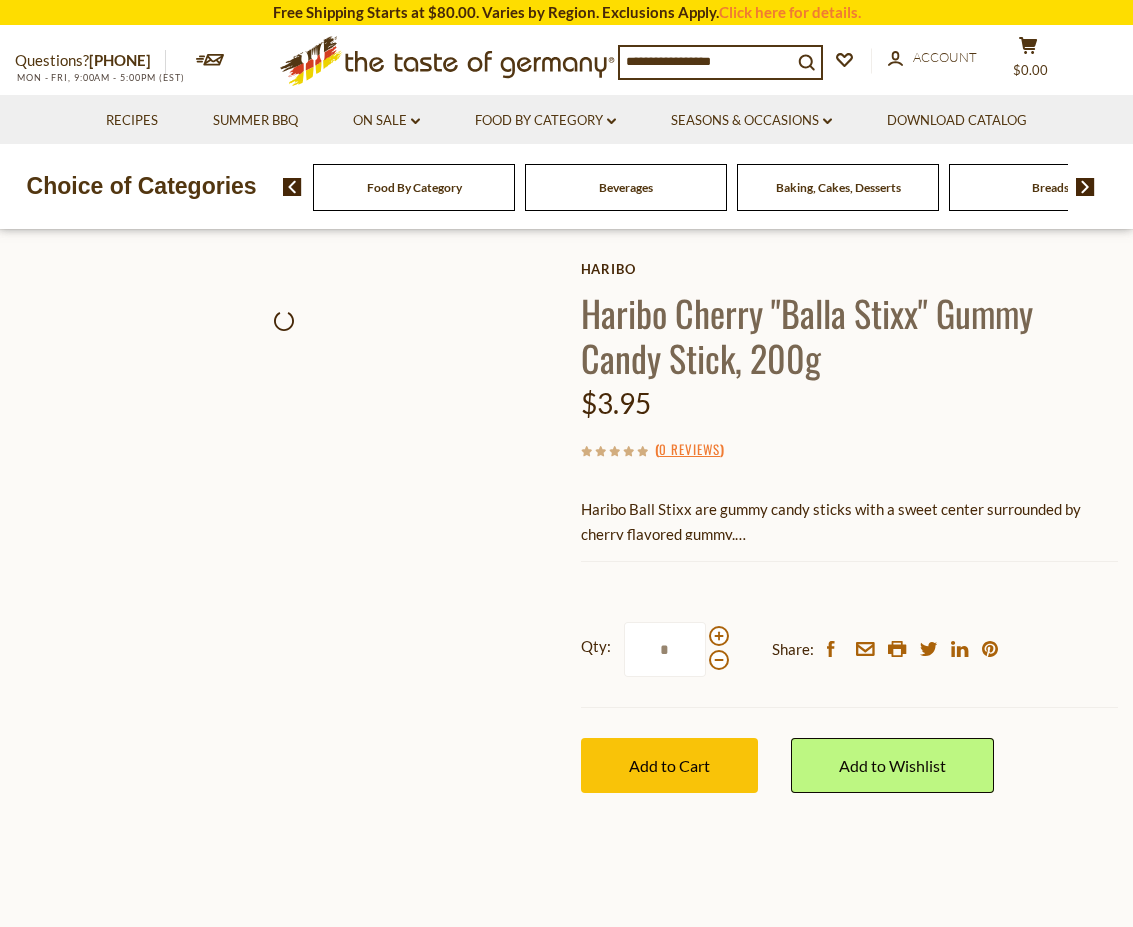 scroll, scrollTop: 0, scrollLeft: 0, axis: both 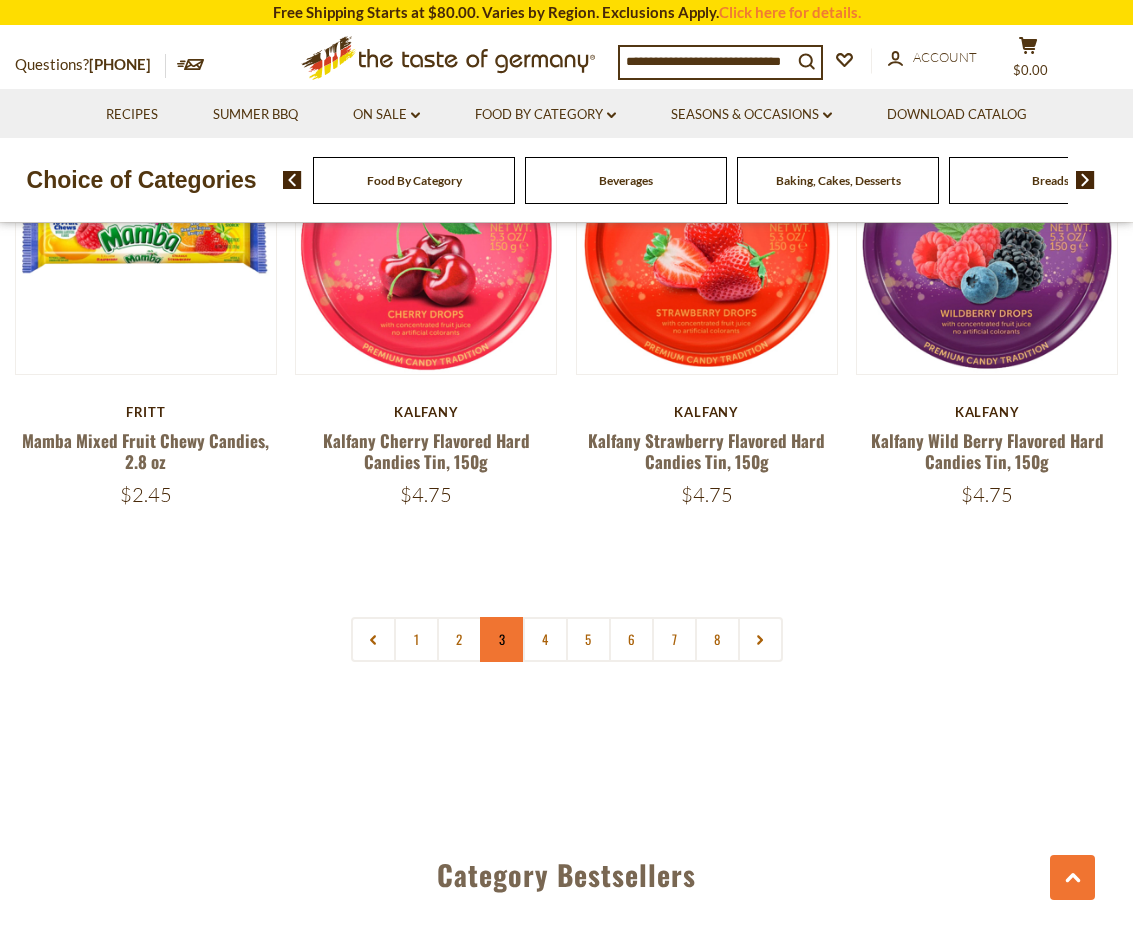 click on "3" at bounding box center [502, 639] 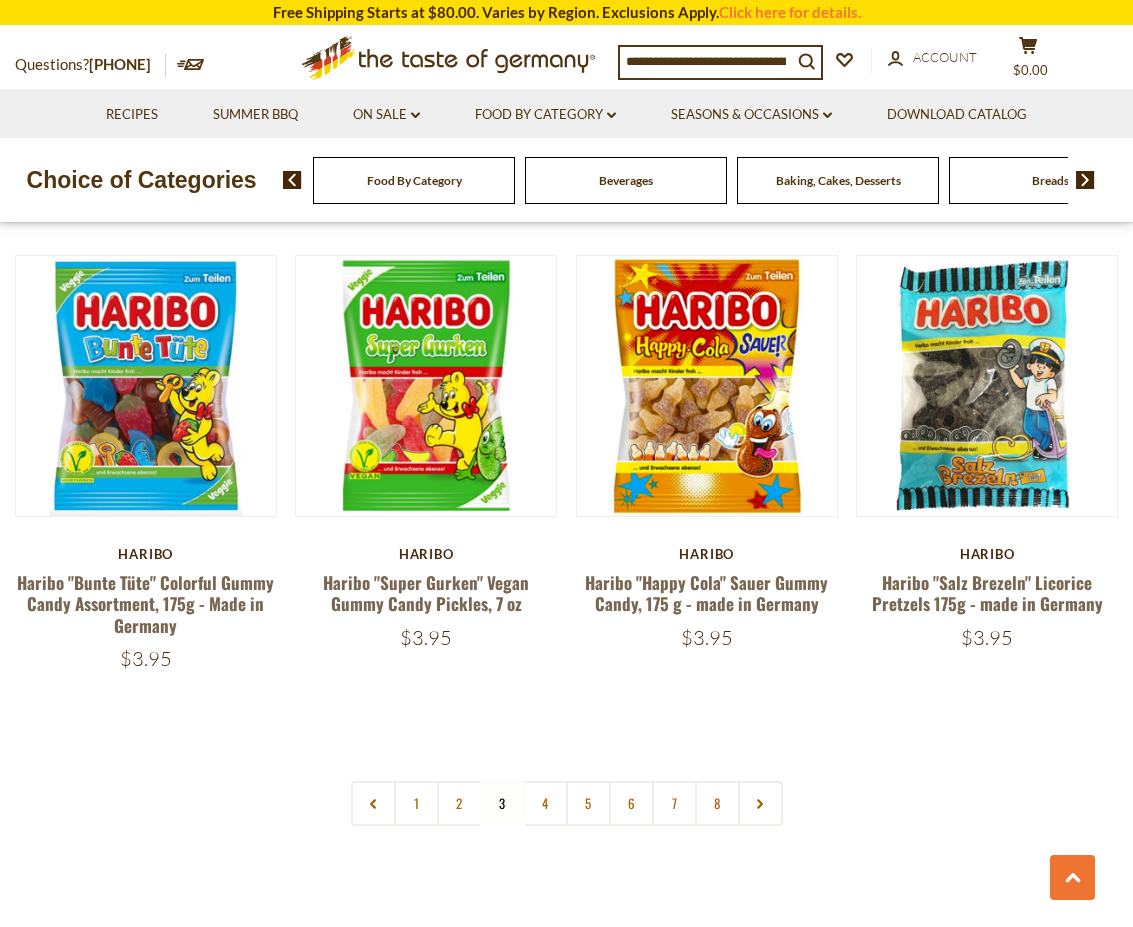 scroll, scrollTop: 4243, scrollLeft: 0, axis: vertical 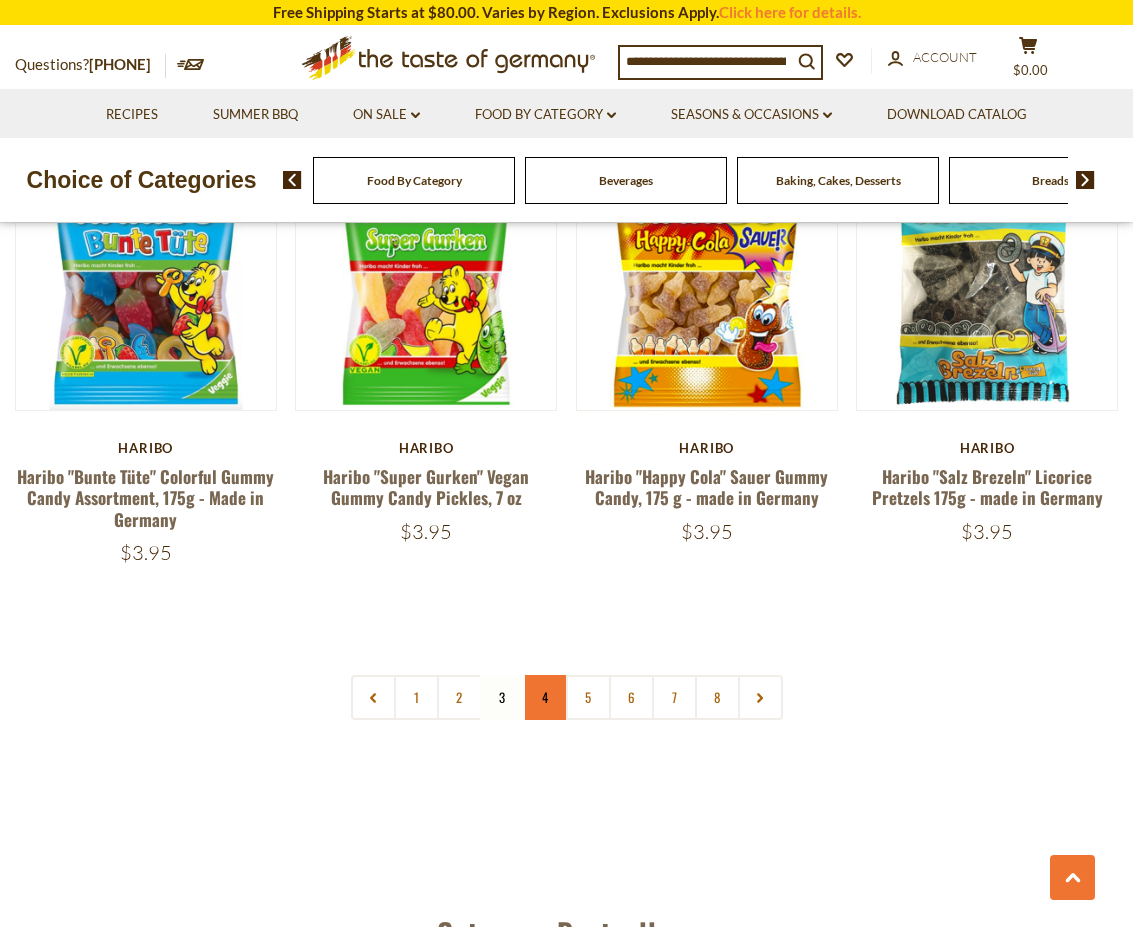 click on "4" at bounding box center [545, 697] 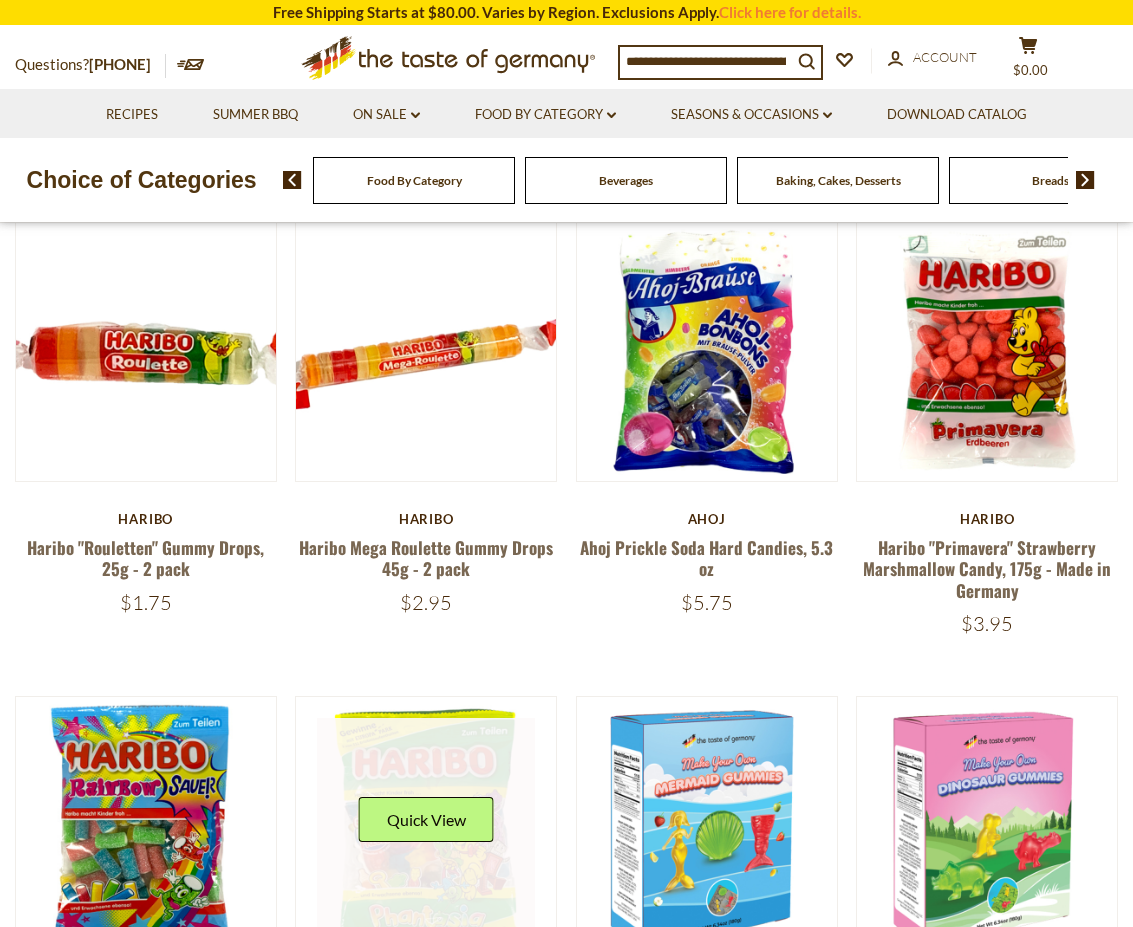 scroll, scrollTop: 343, scrollLeft: 0, axis: vertical 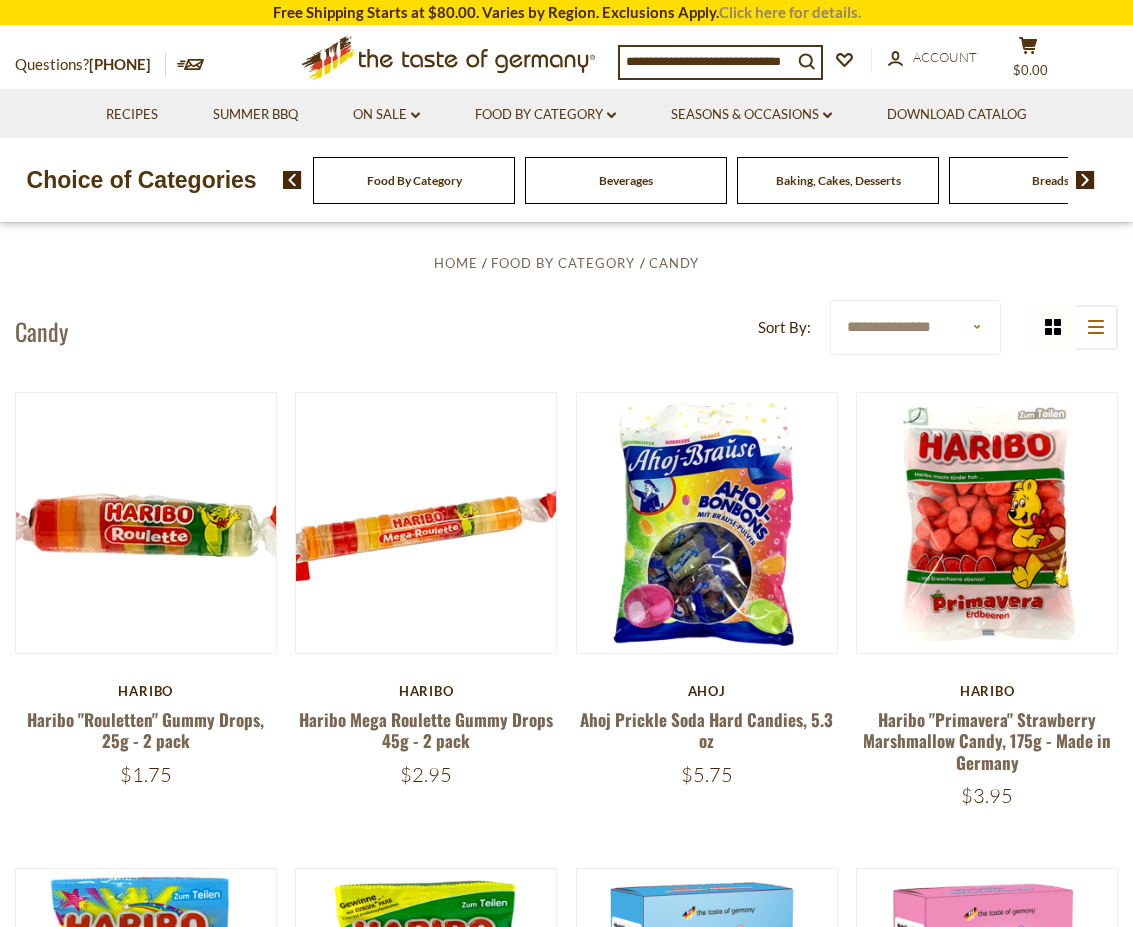 click on "Click here for details." at bounding box center [790, 12] 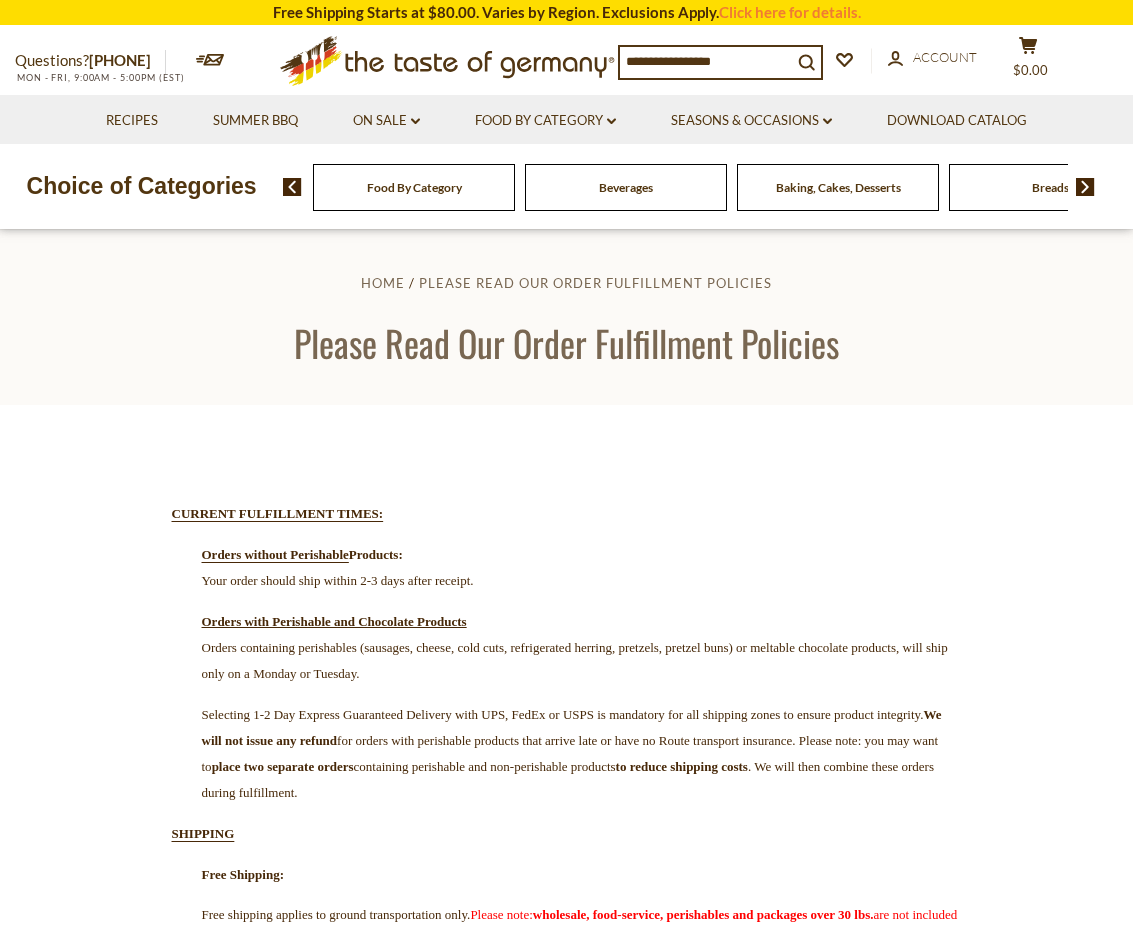 scroll, scrollTop: 0, scrollLeft: 0, axis: both 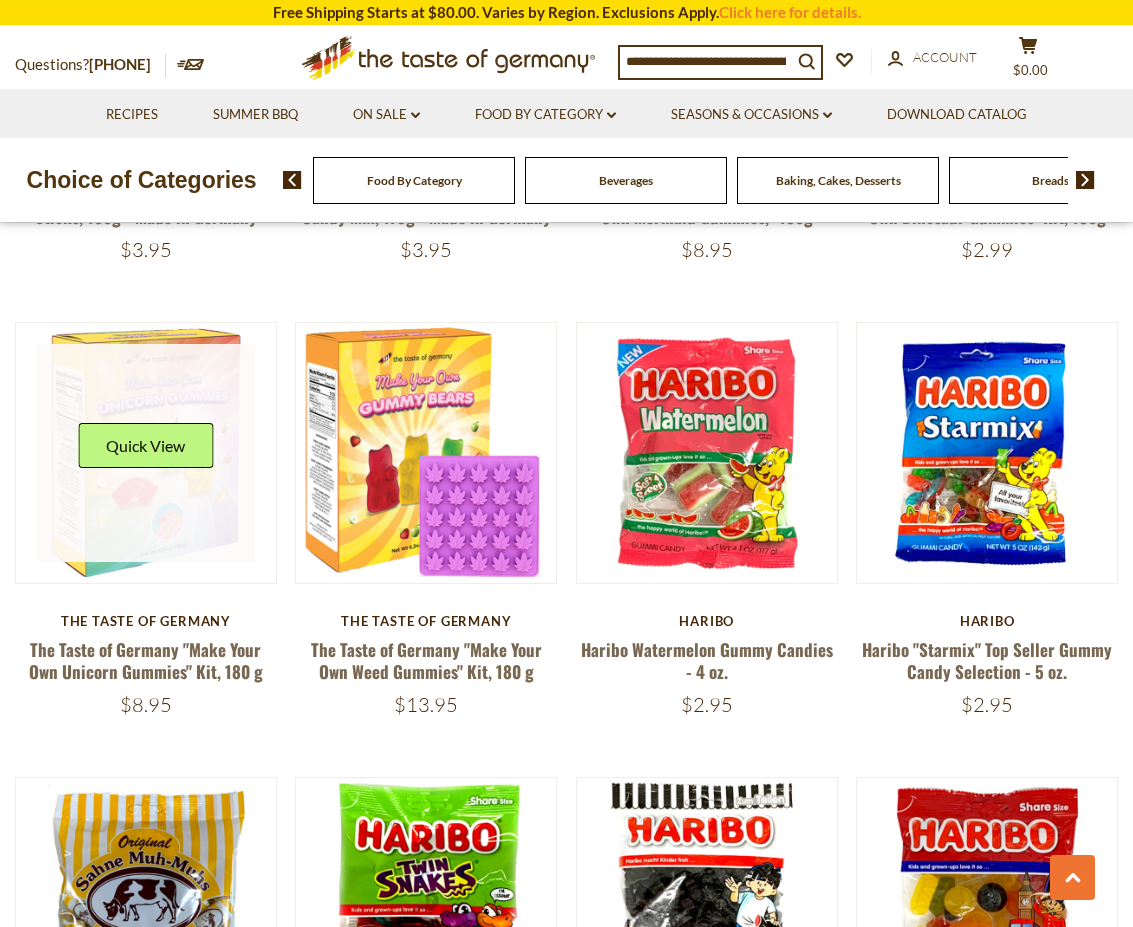click at bounding box center (146, 453) 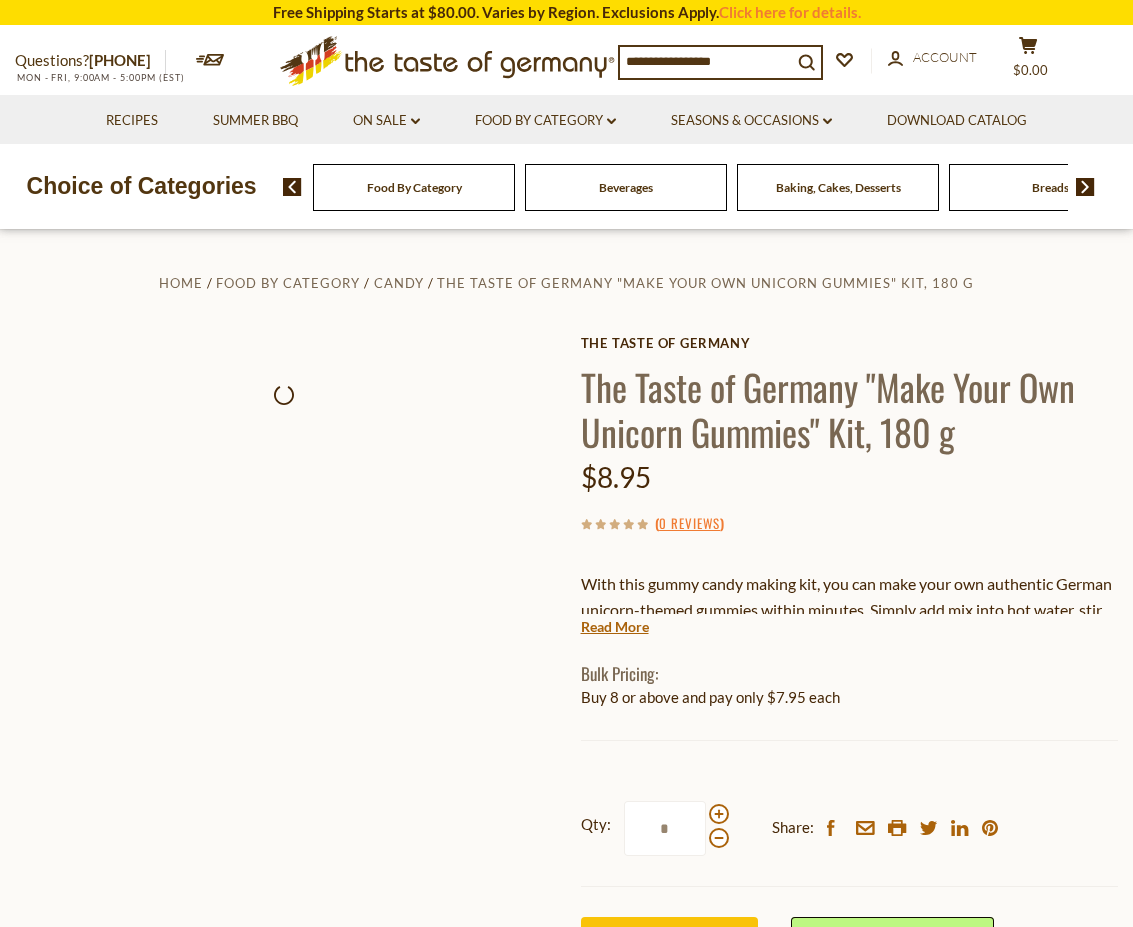 scroll, scrollTop: 0, scrollLeft: 0, axis: both 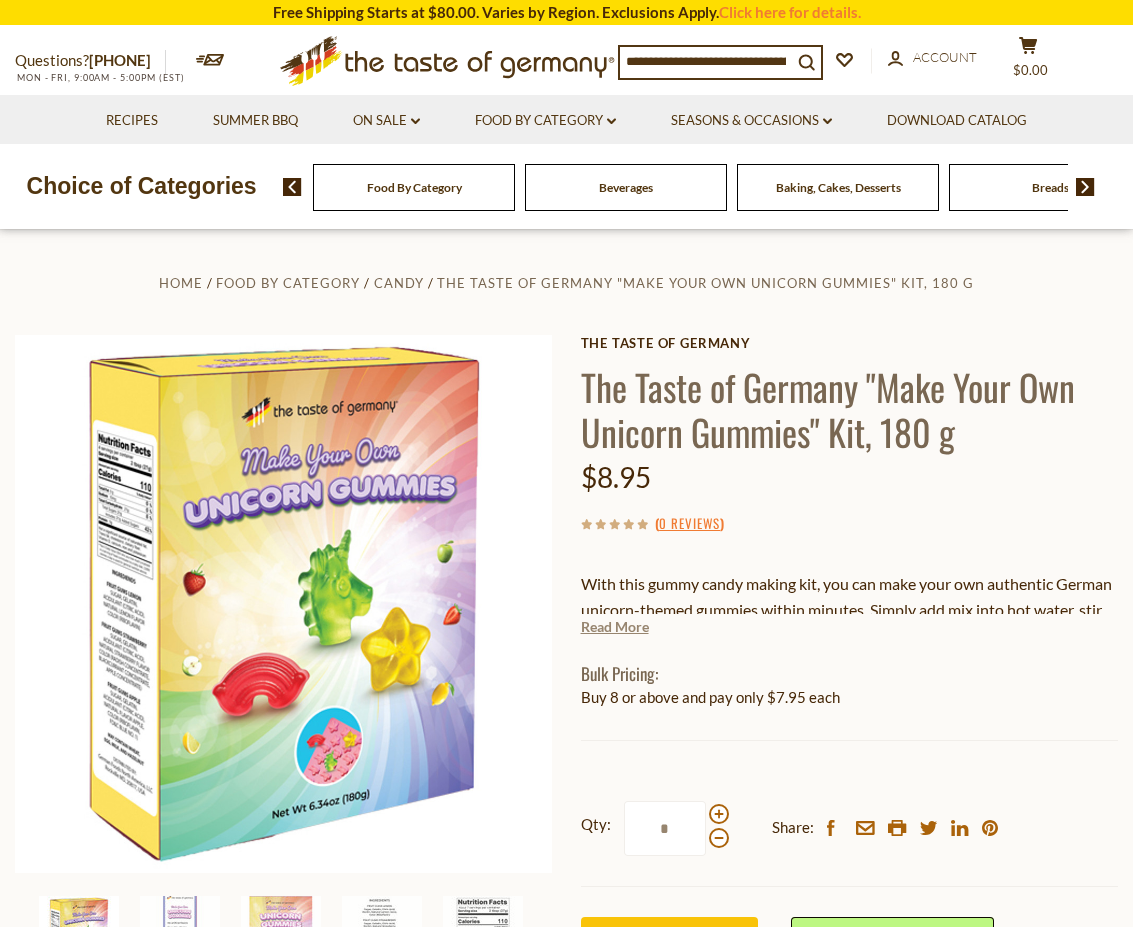 click on "Read More" at bounding box center [615, 627] 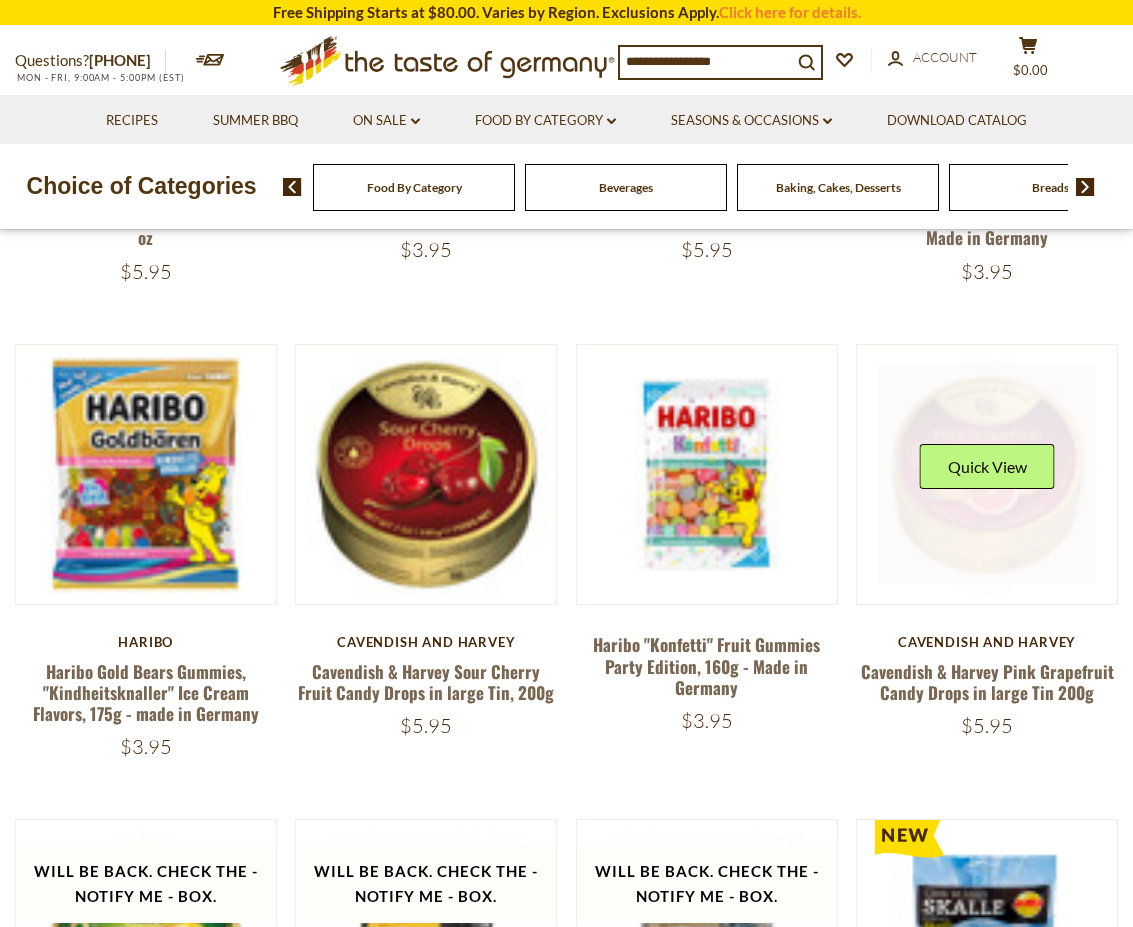 scroll, scrollTop: 1343, scrollLeft: 0, axis: vertical 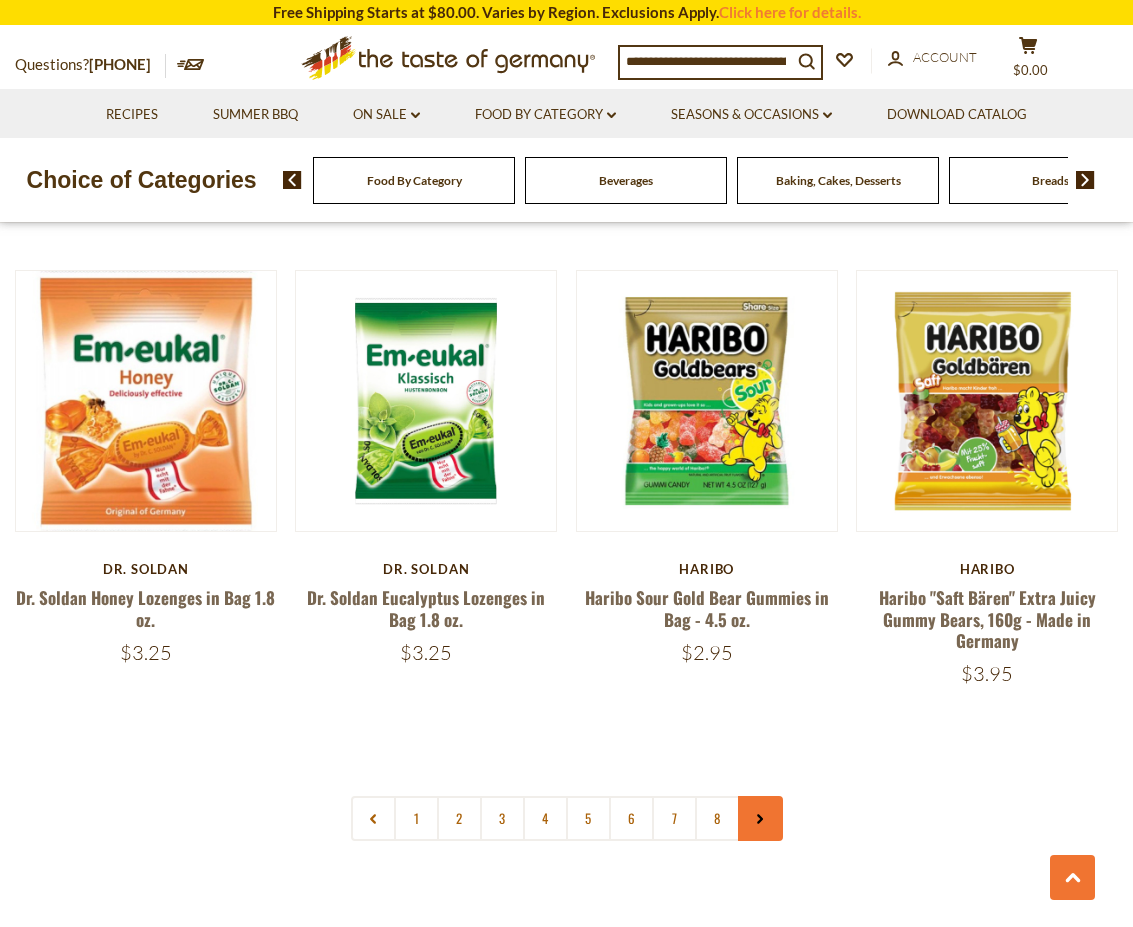 click at bounding box center (760, 818) 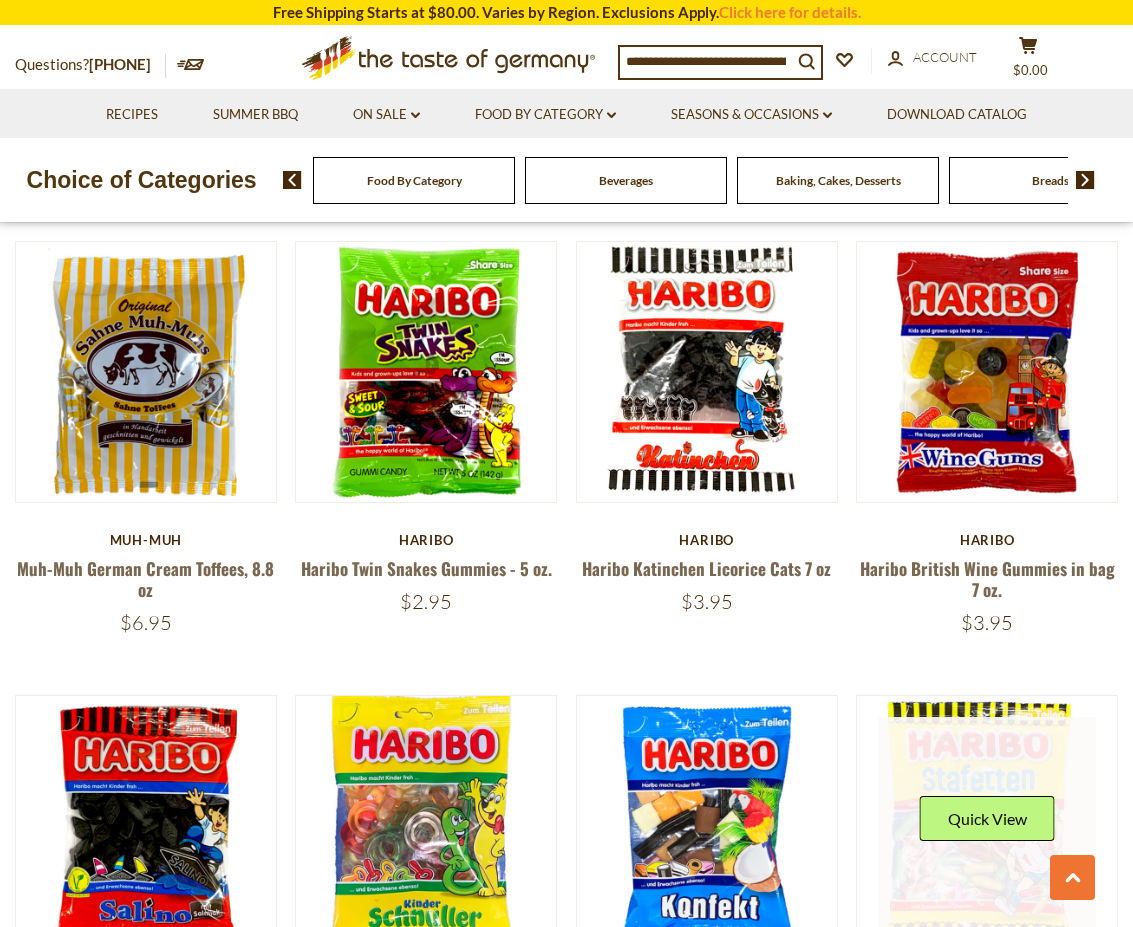 scroll, scrollTop: 1800, scrollLeft: 0, axis: vertical 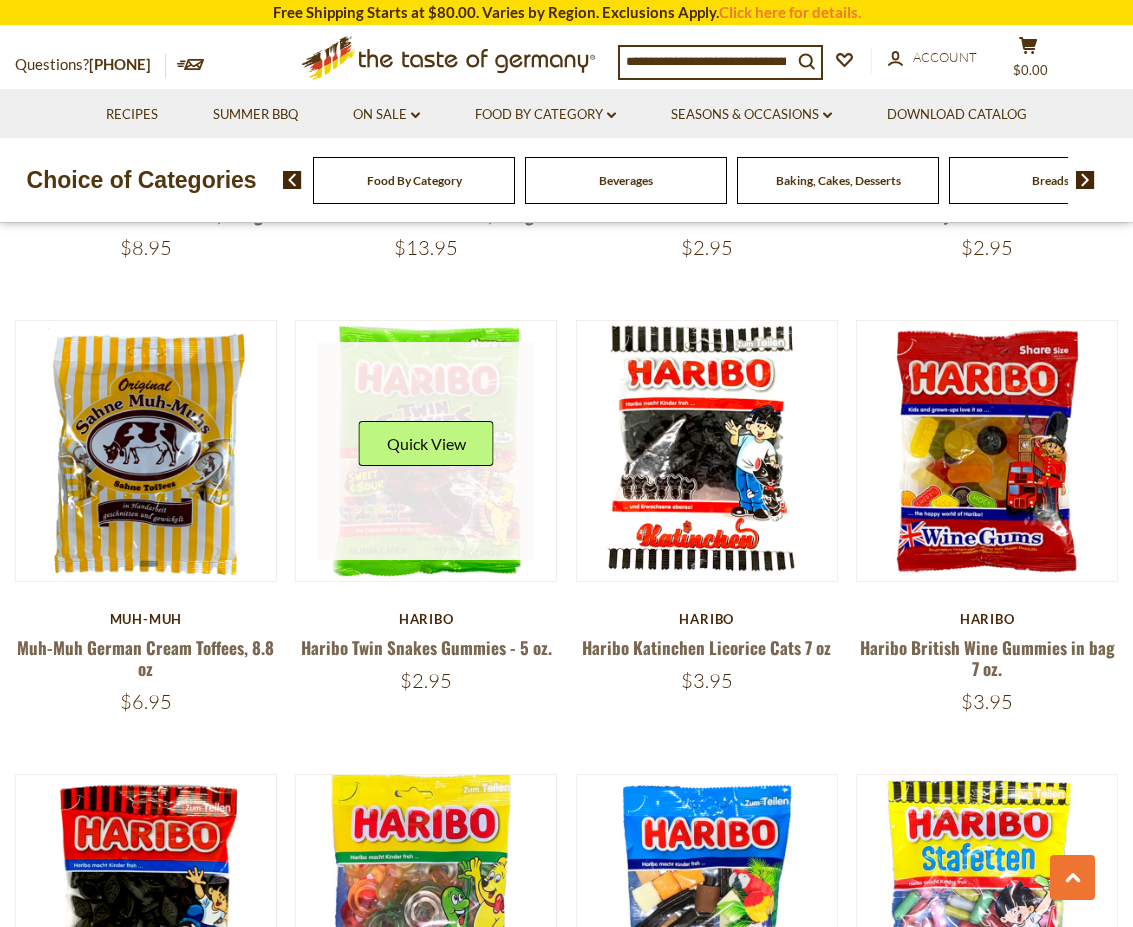 click at bounding box center [426, 451] 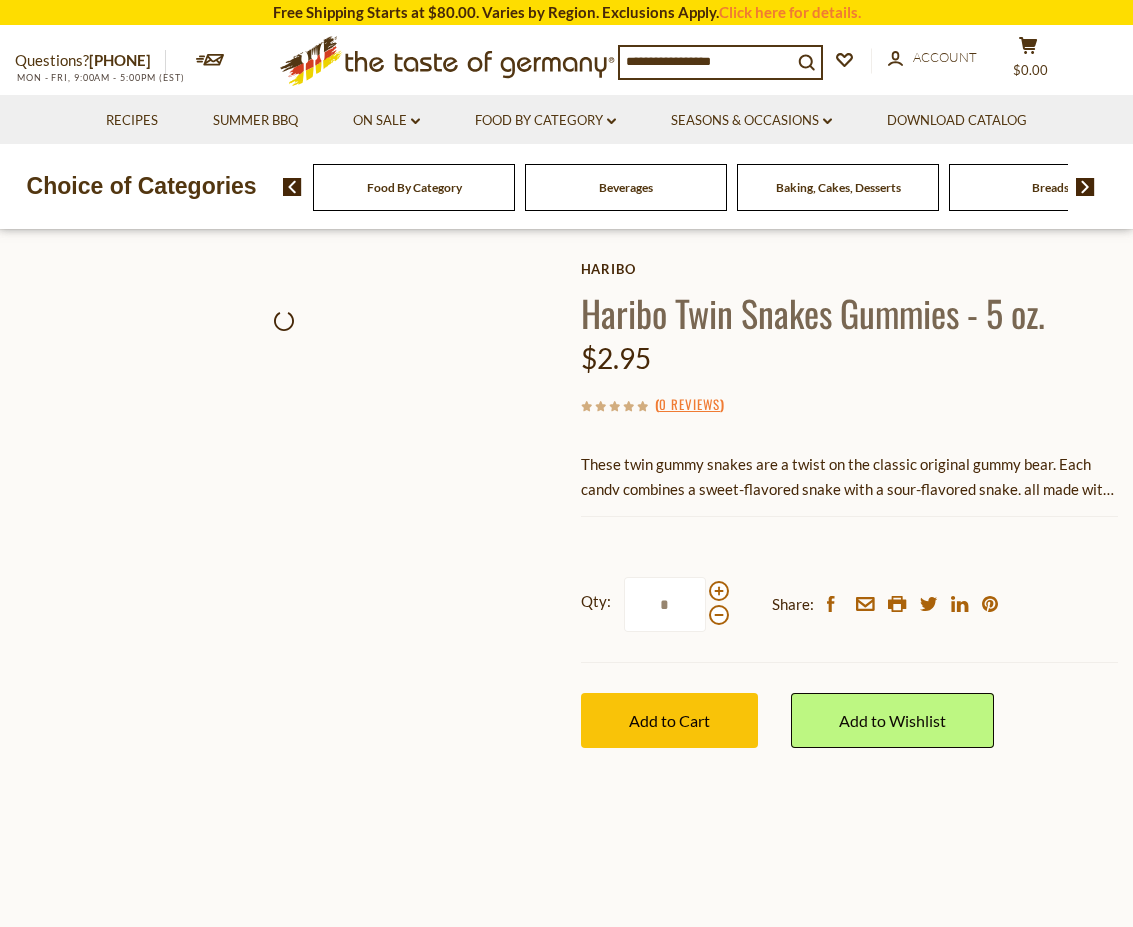 scroll, scrollTop: 0, scrollLeft: 0, axis: both 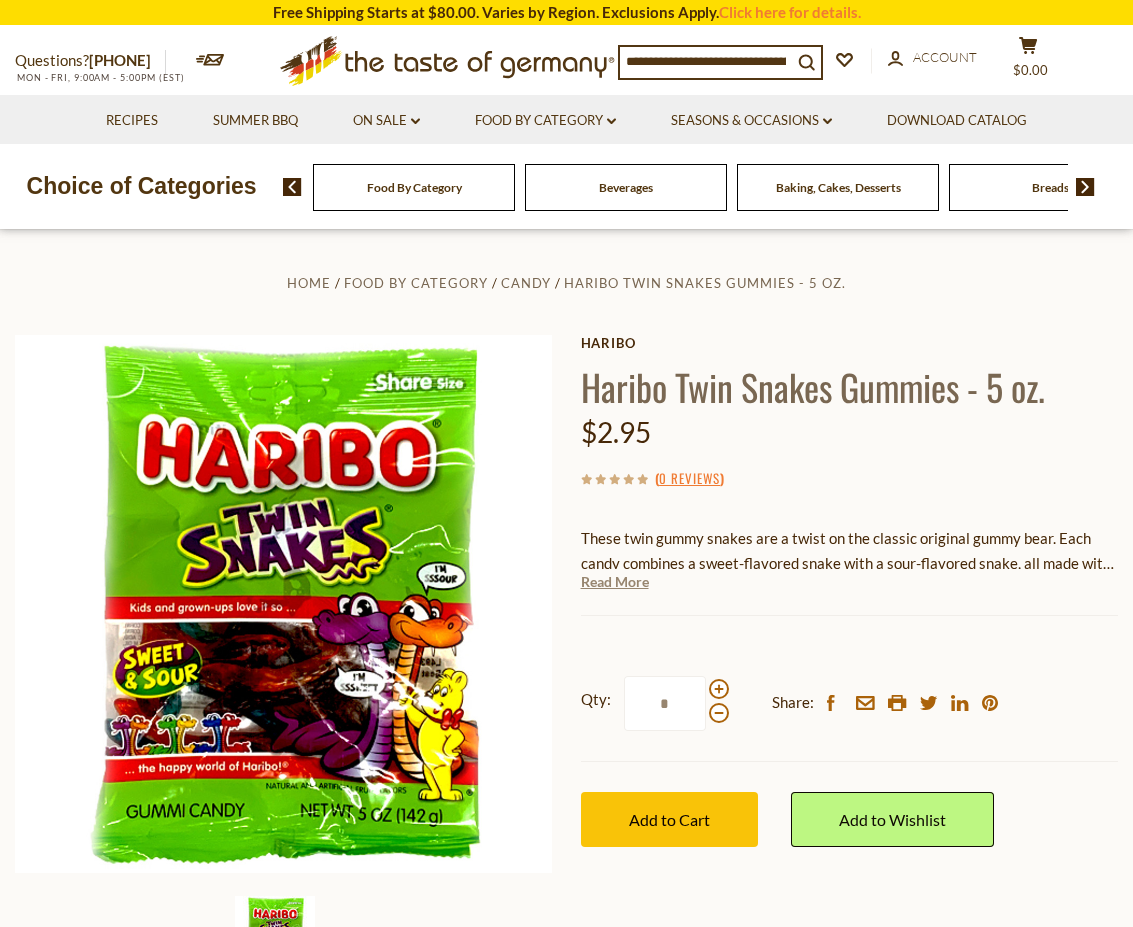 click on "Read More" at bounding box center [615, 582] 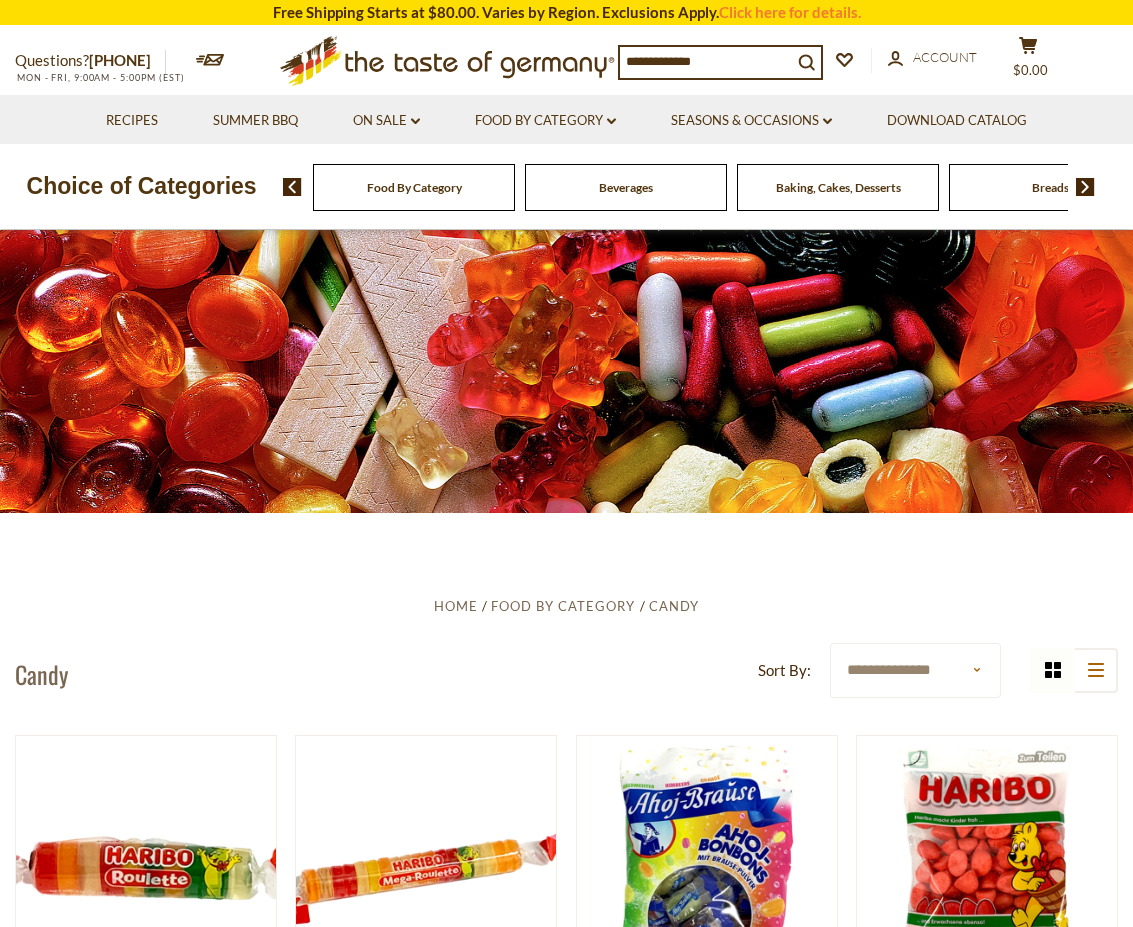 scroll, scrollTop: 1800, scrollLeft: 0, axis: vertical 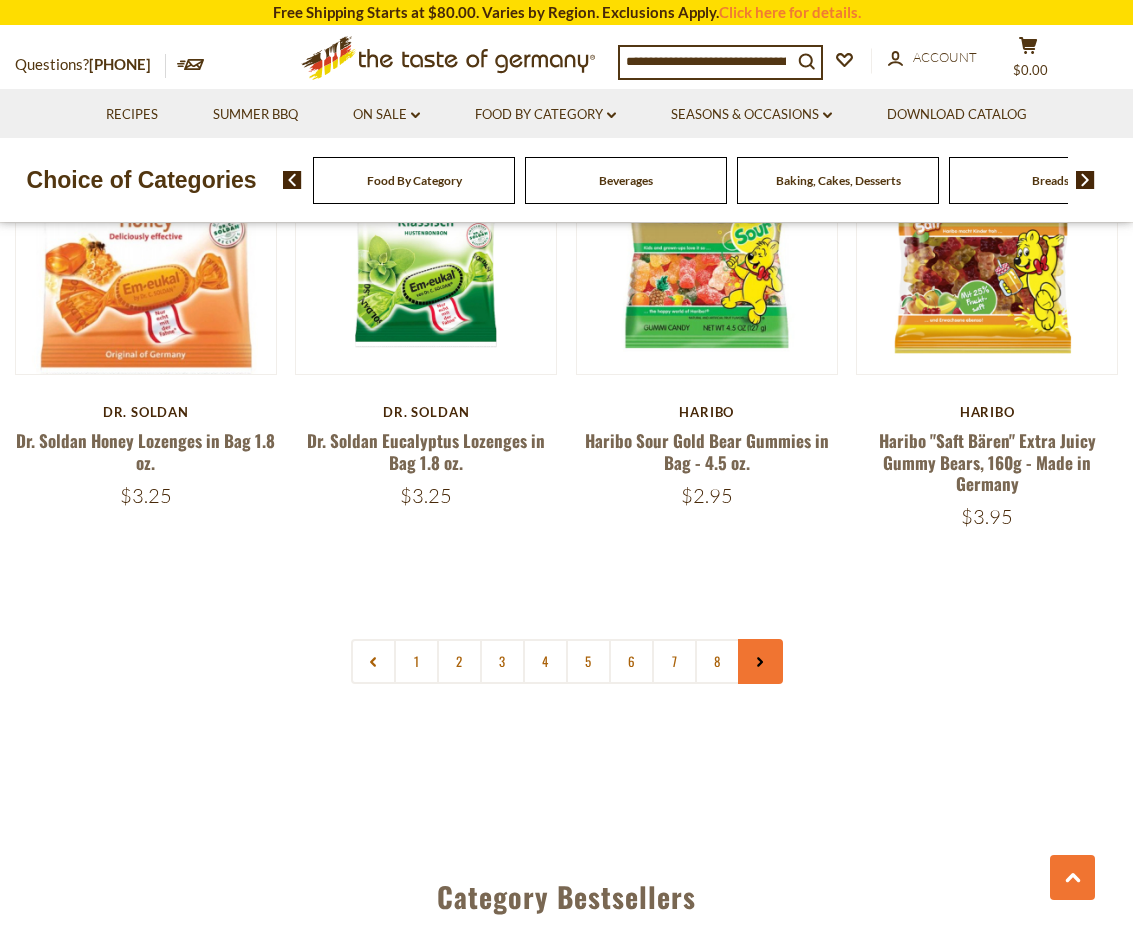 click at bounding box center (760, 661) 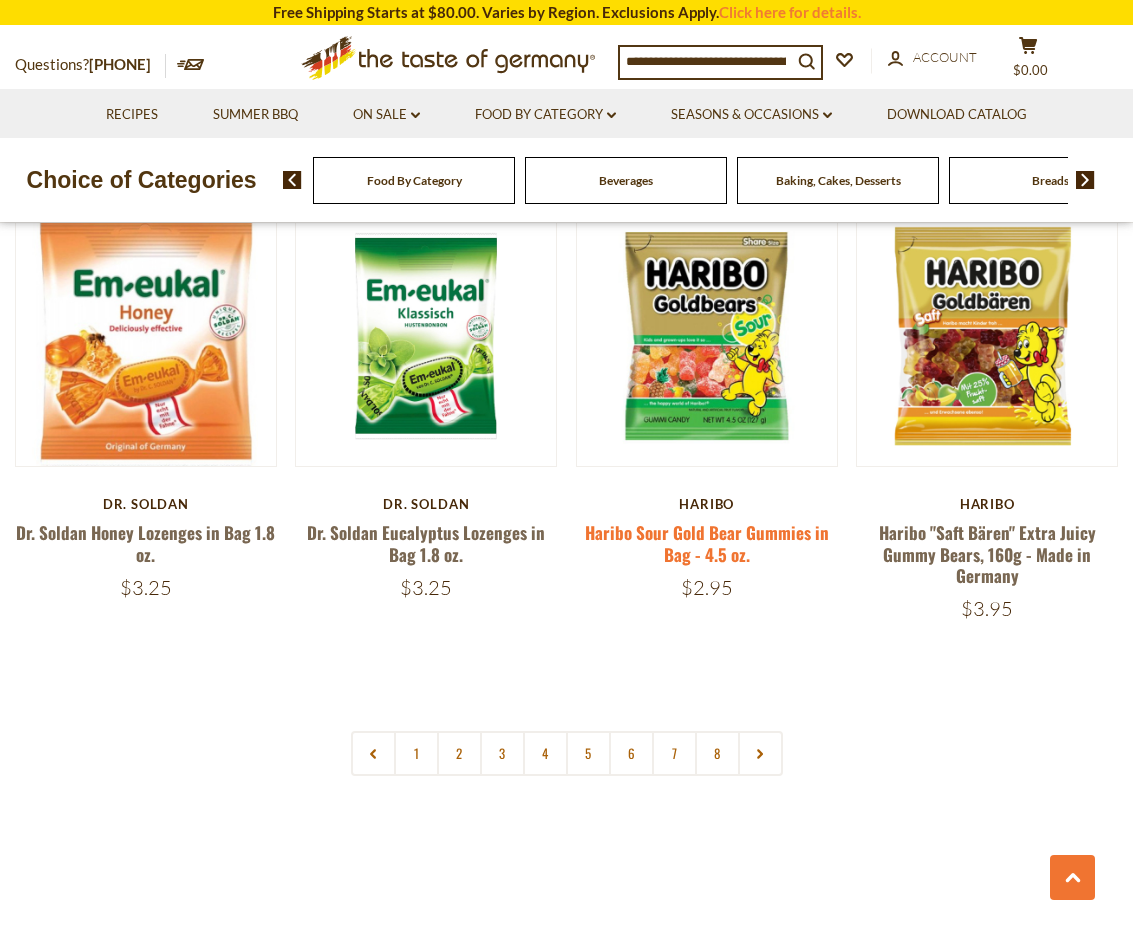 scroll, scrollTop: 4300, scrollLeft: 0, axis: vertical 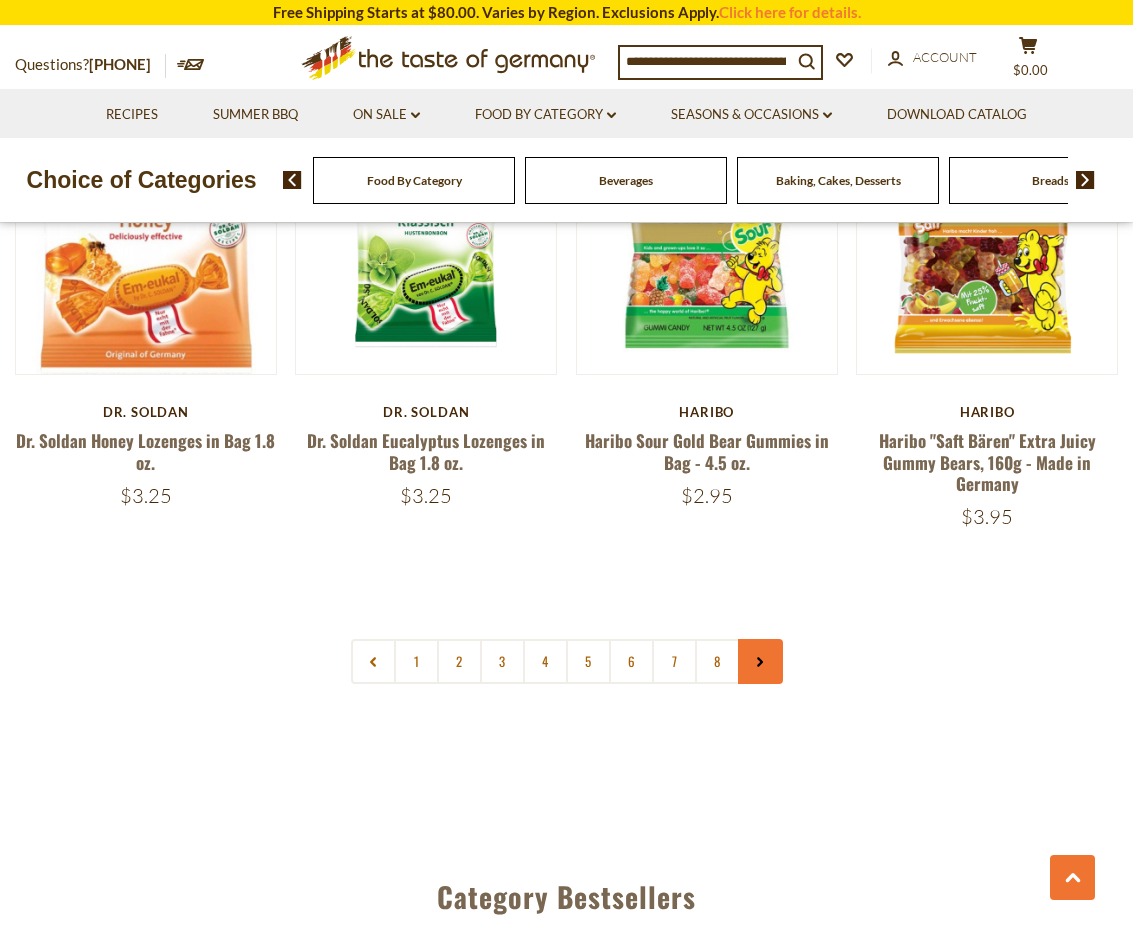 click 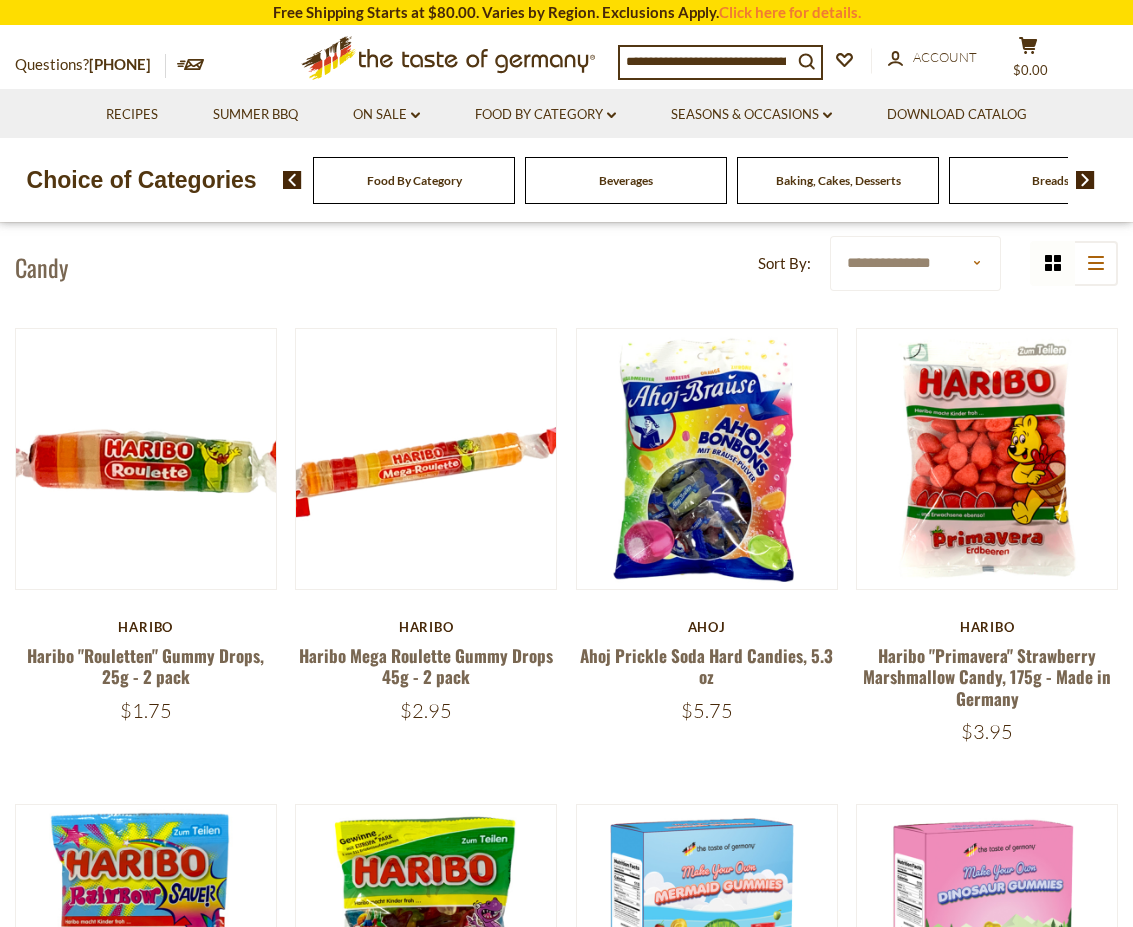 scroll, scrollTop: 0, scrollLeft: 0, axis: both 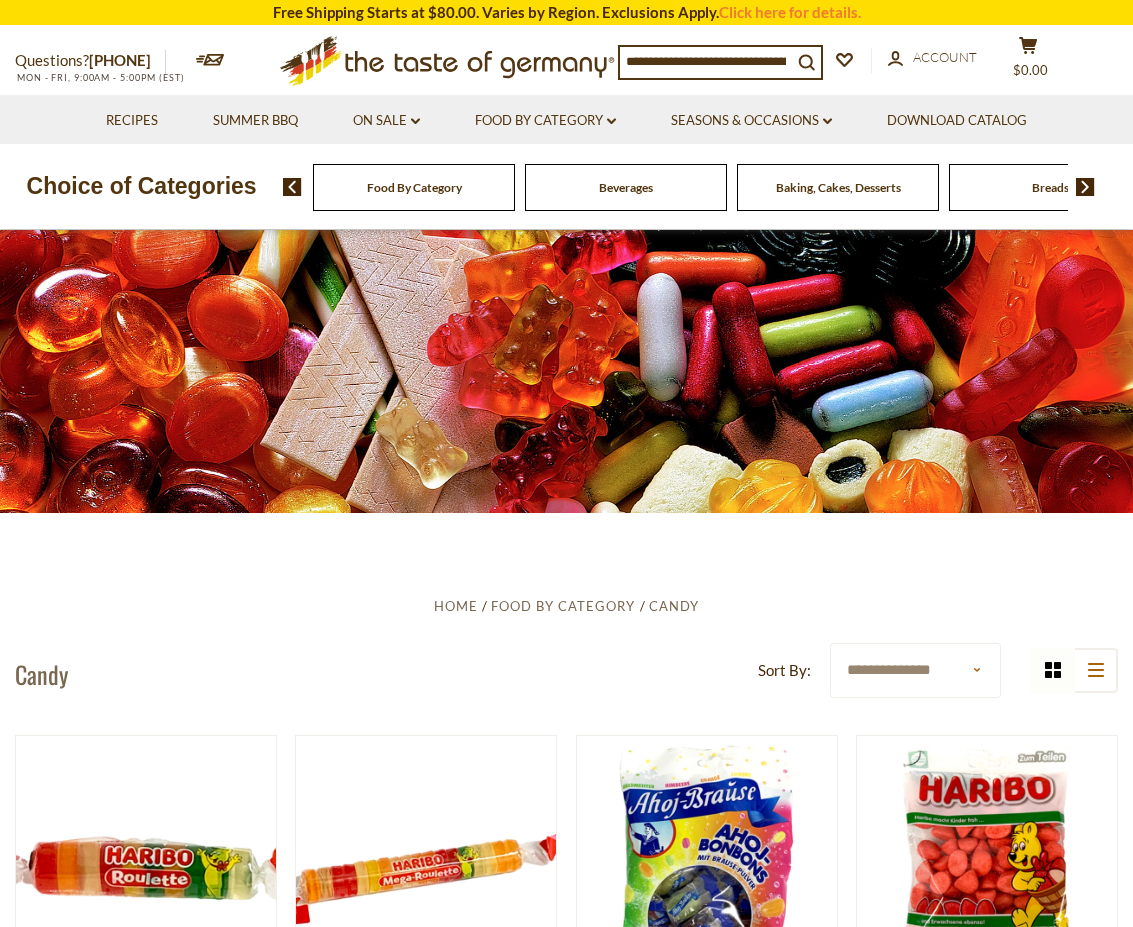 click at bounding box center [1085, 187] 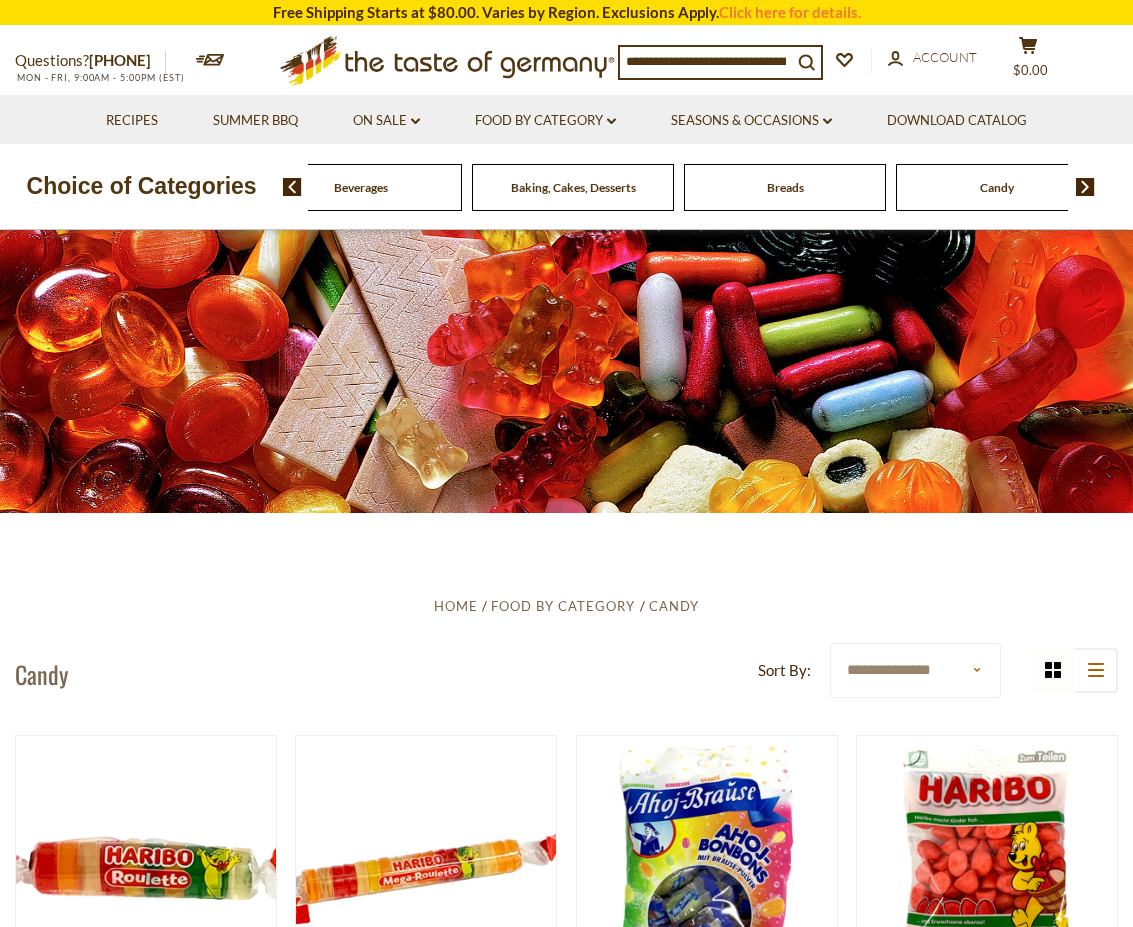 click at bounding box center (1085, 187) 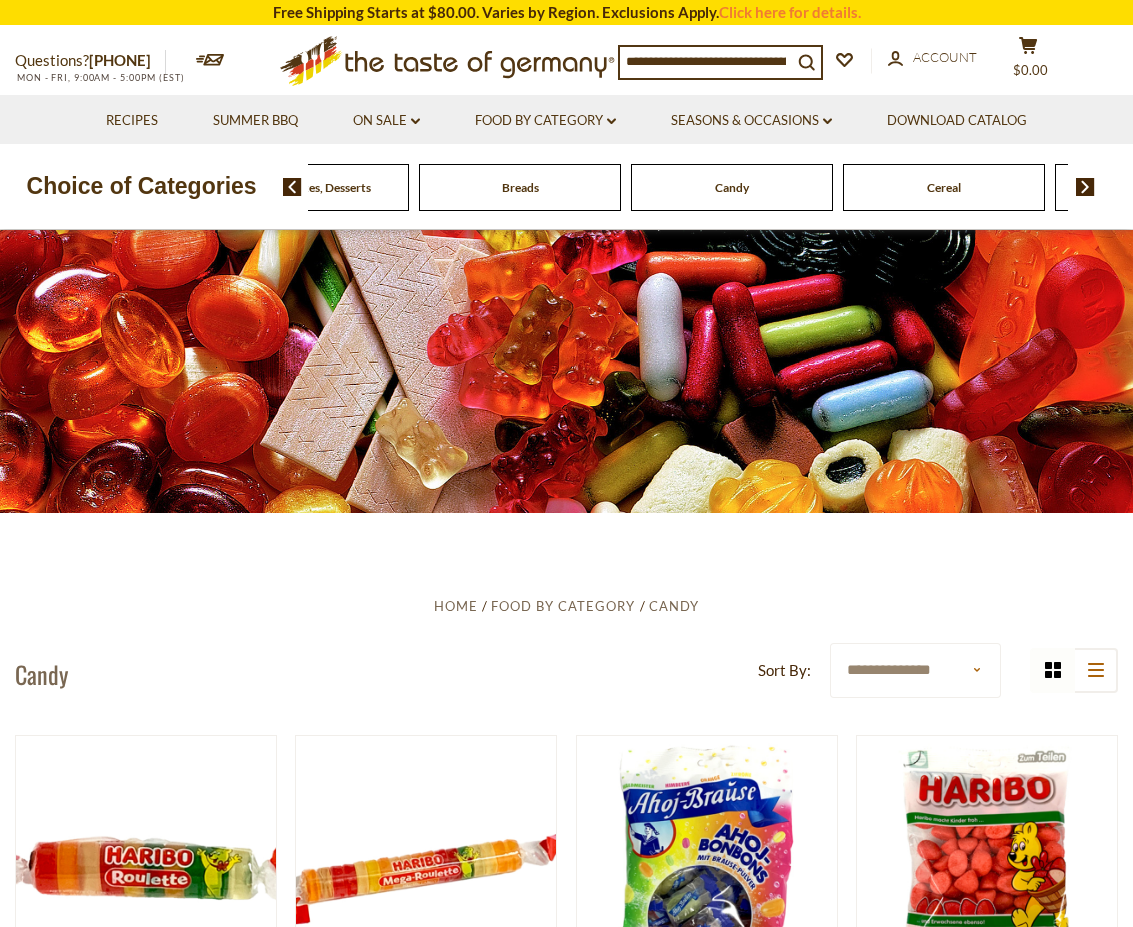 click at bounding box center [1085, 187] 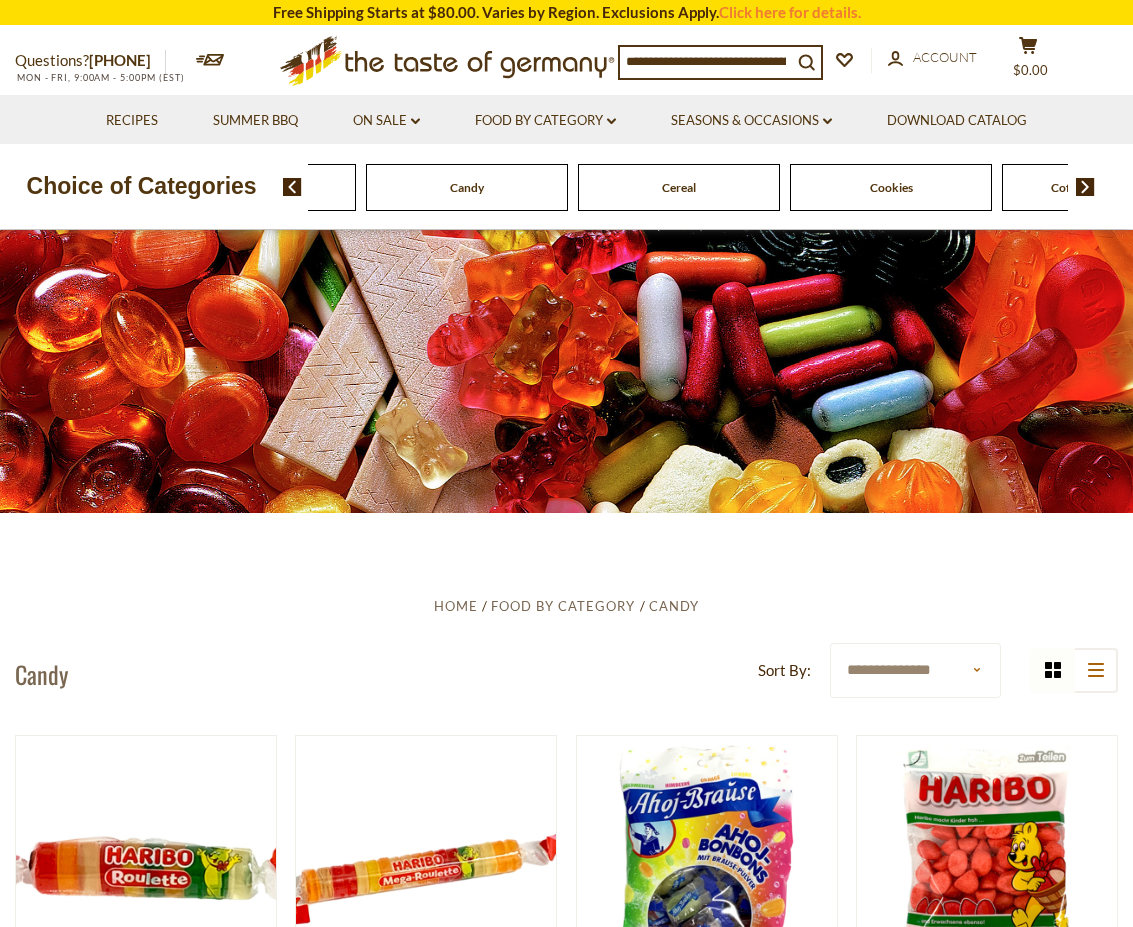click at bounding box center [1085, 187] 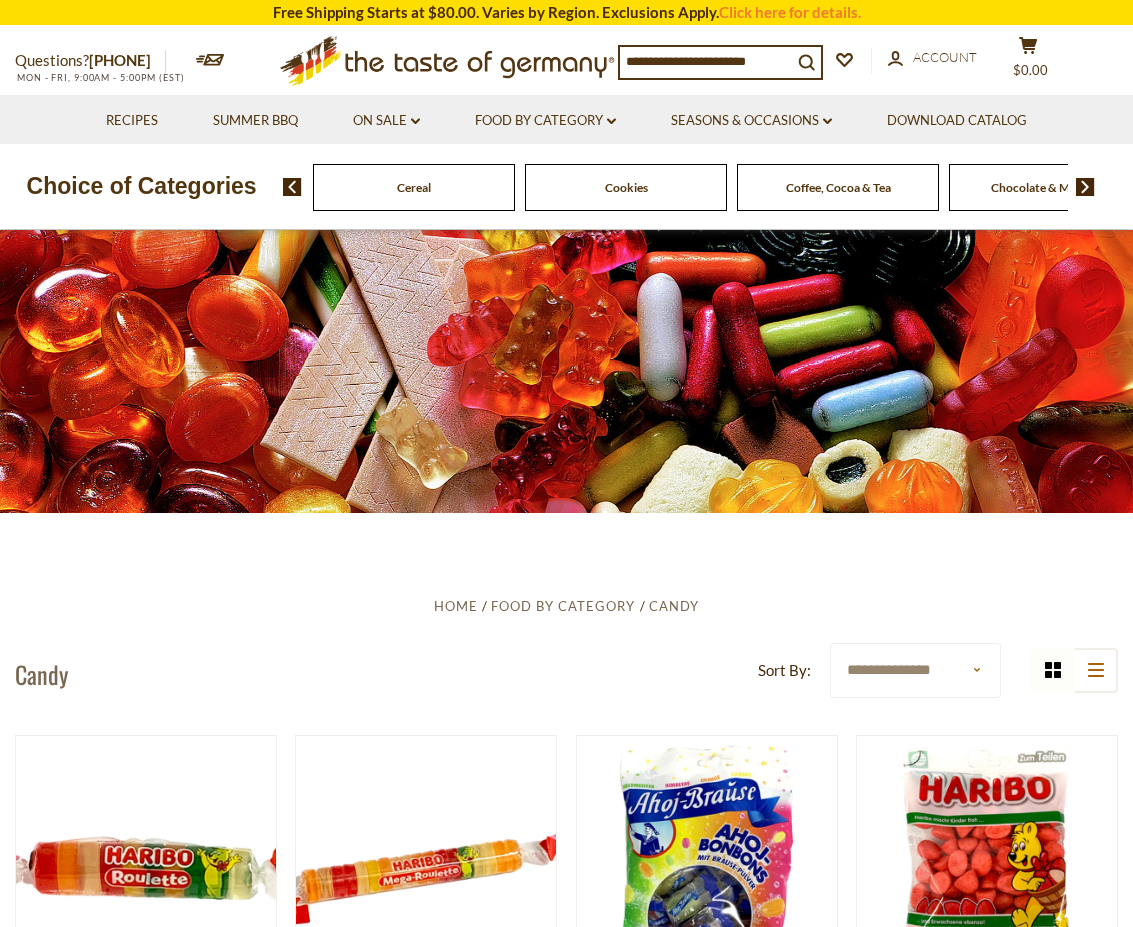 click on "Cookies" at bounding box center (-646, 187) 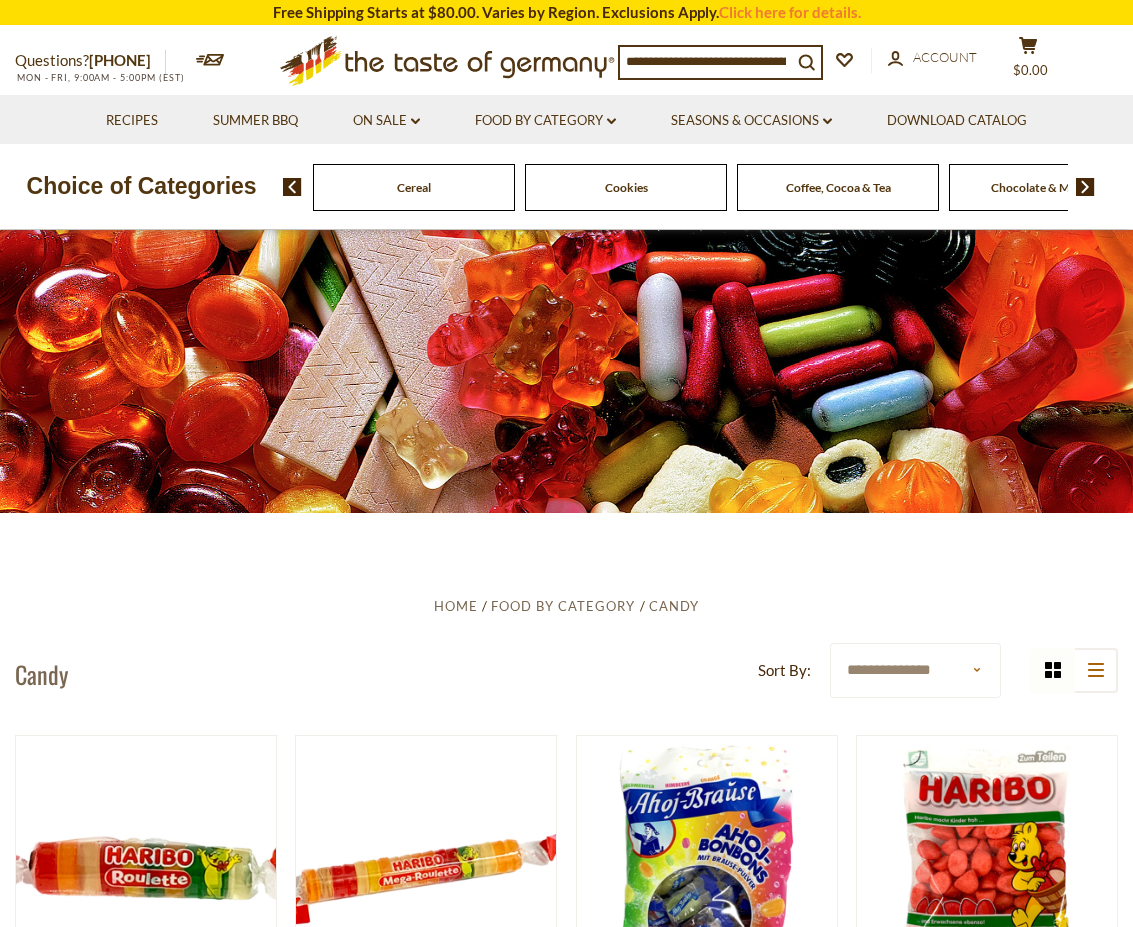click on "Cookies" at bounding box center (626, 187) 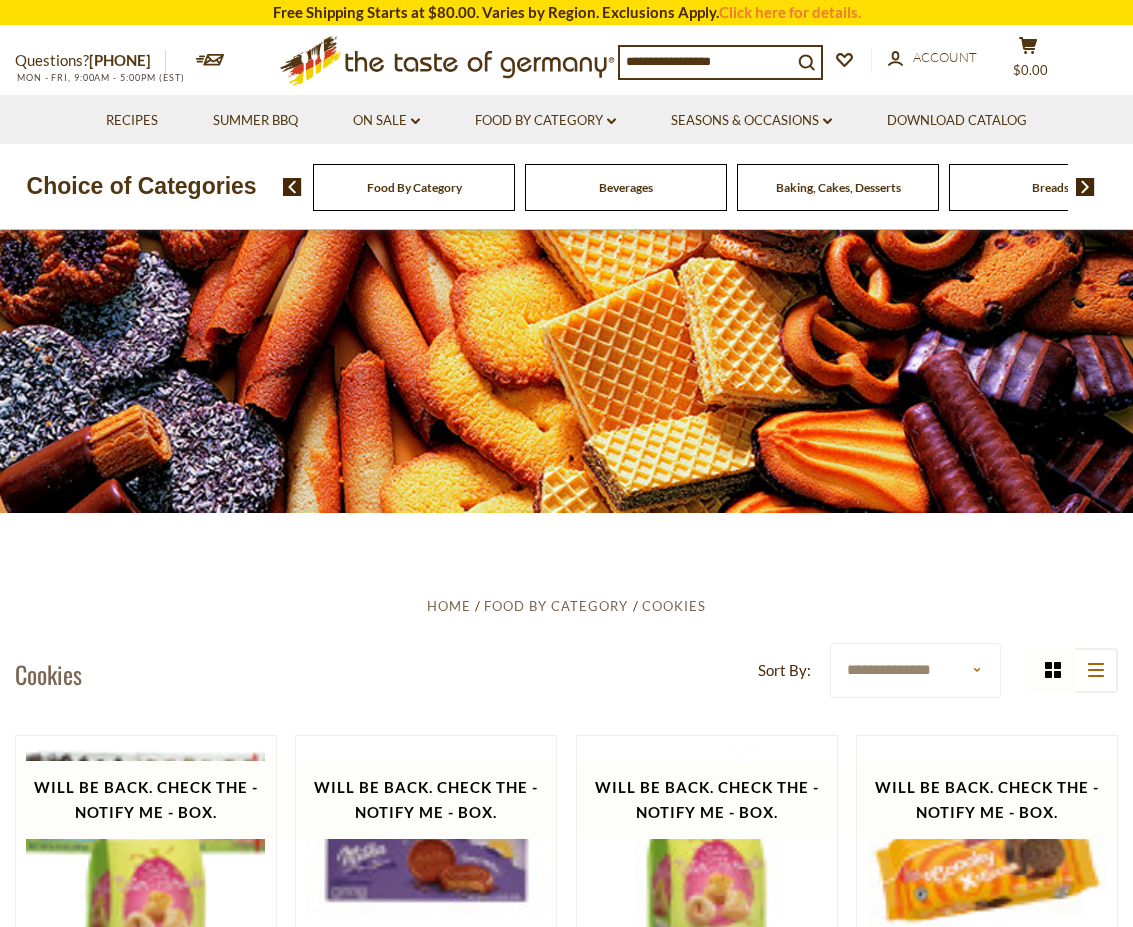 scroll, scrollTop: 0, scrollLeft: 0, axis: both 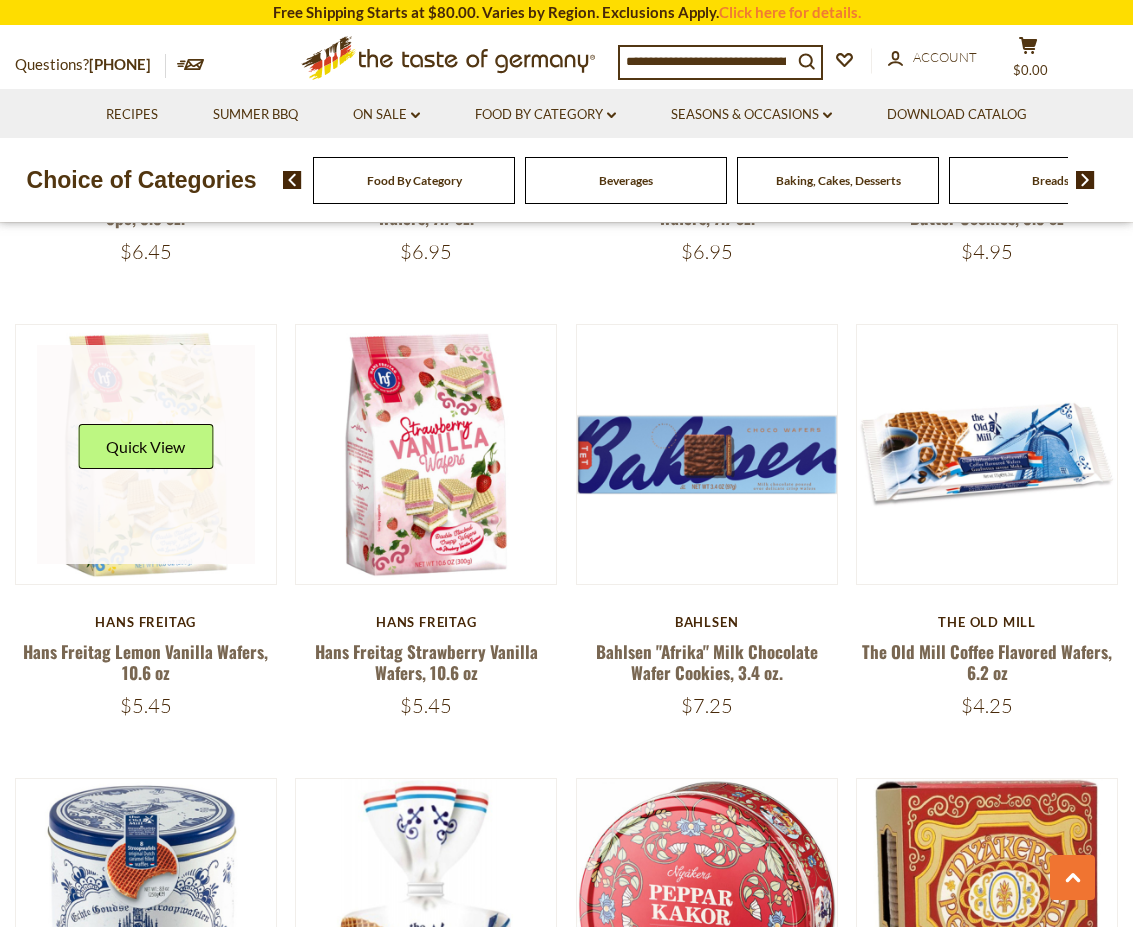 click at bounding box center (146, 454) 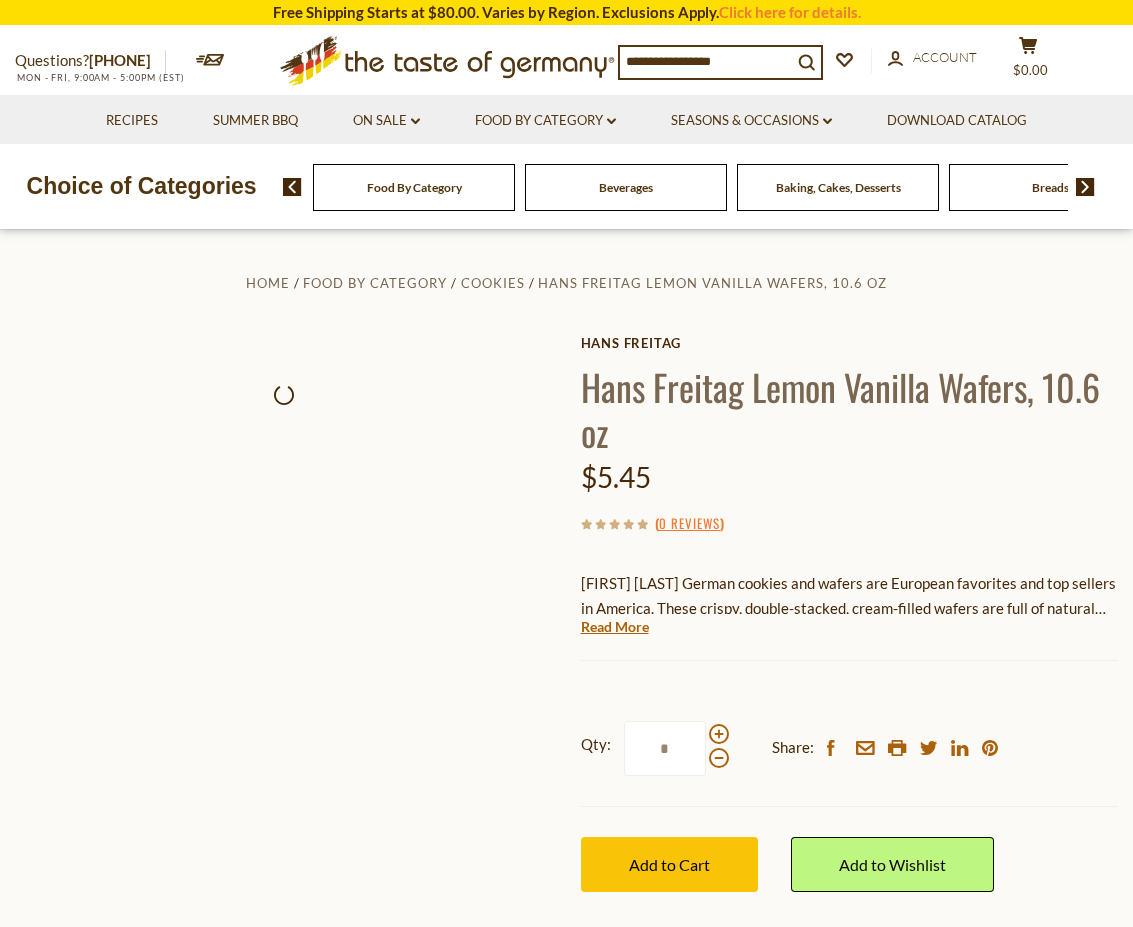 scroll, scrollTop: 0, scrollLeft: 0, axis: both 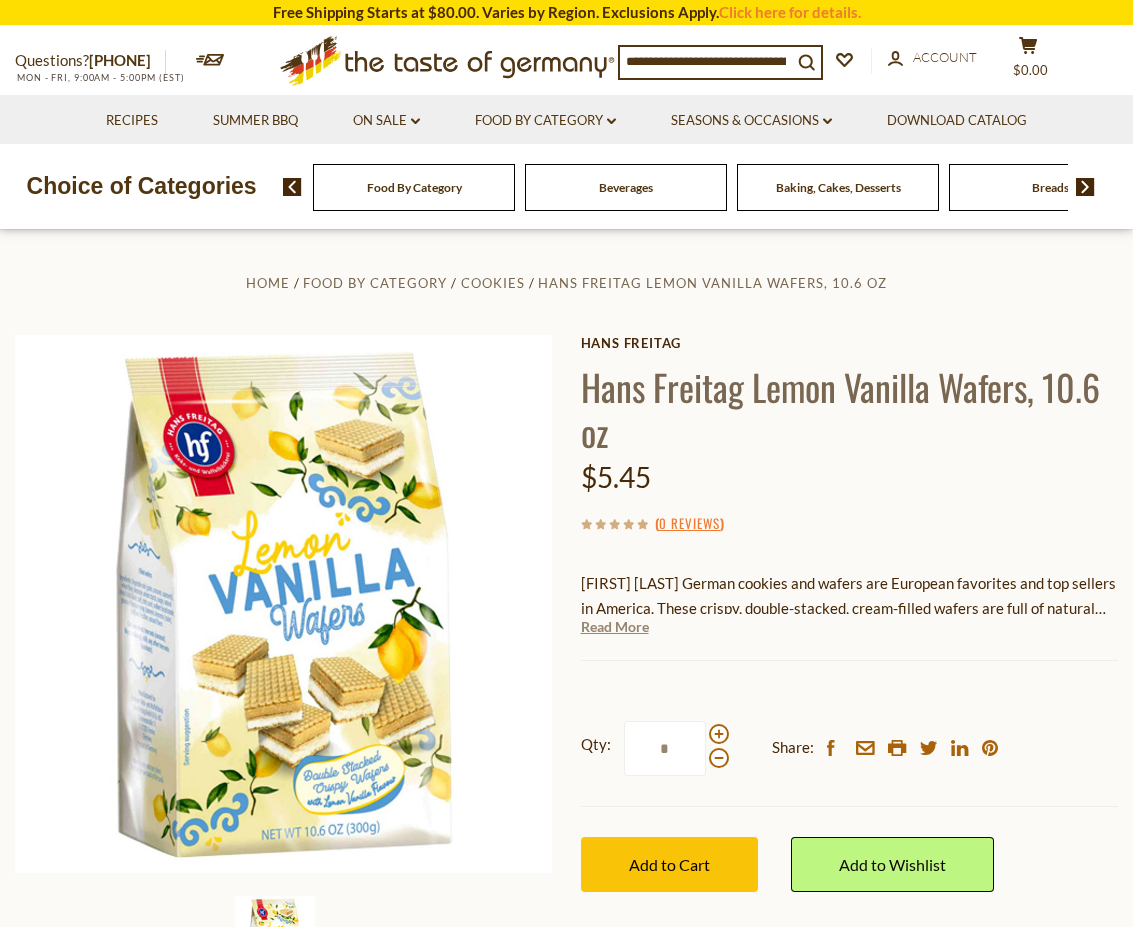 click on "Read More" at bounding box center (615, 627) 